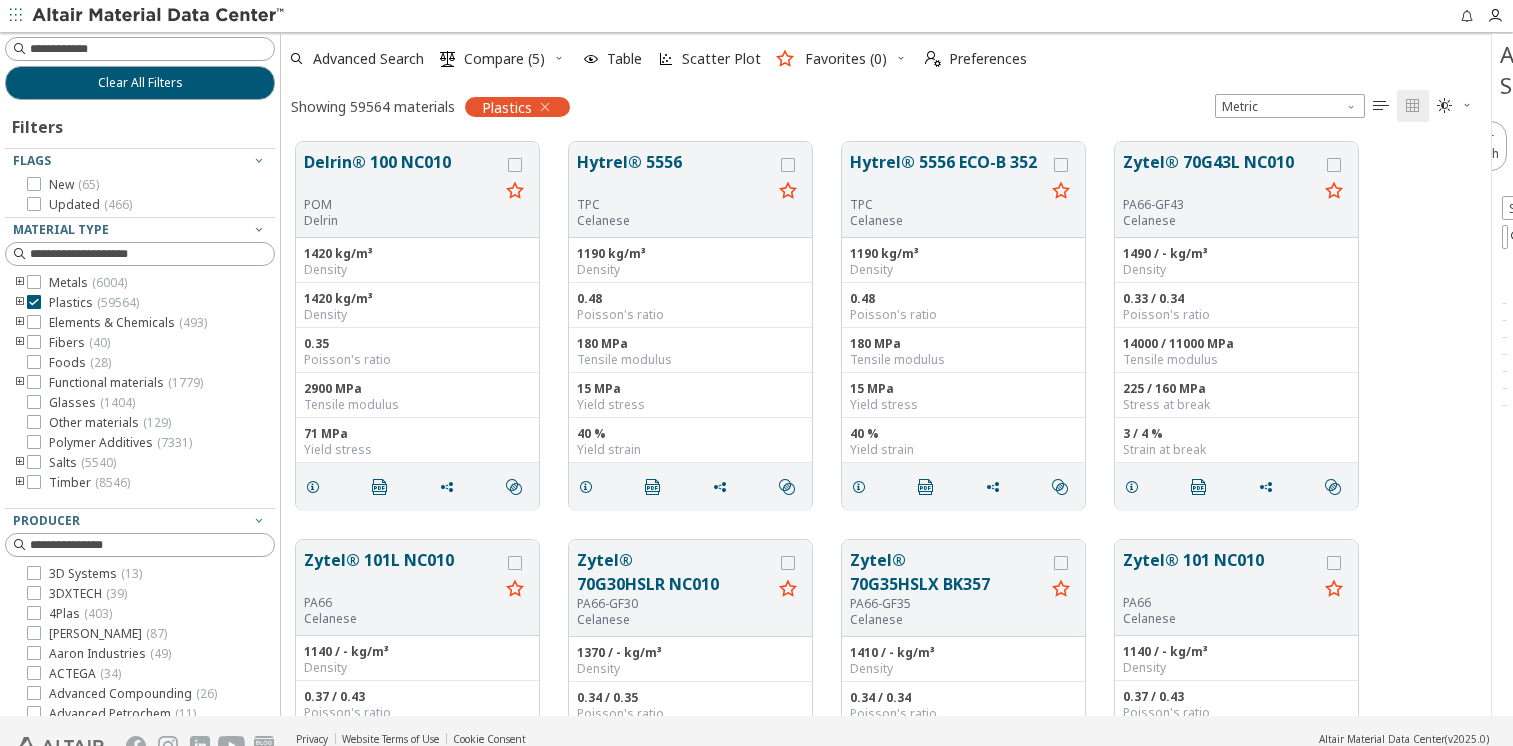 scroll, scrollTop: 0, scrollLeft: 0, axis: both 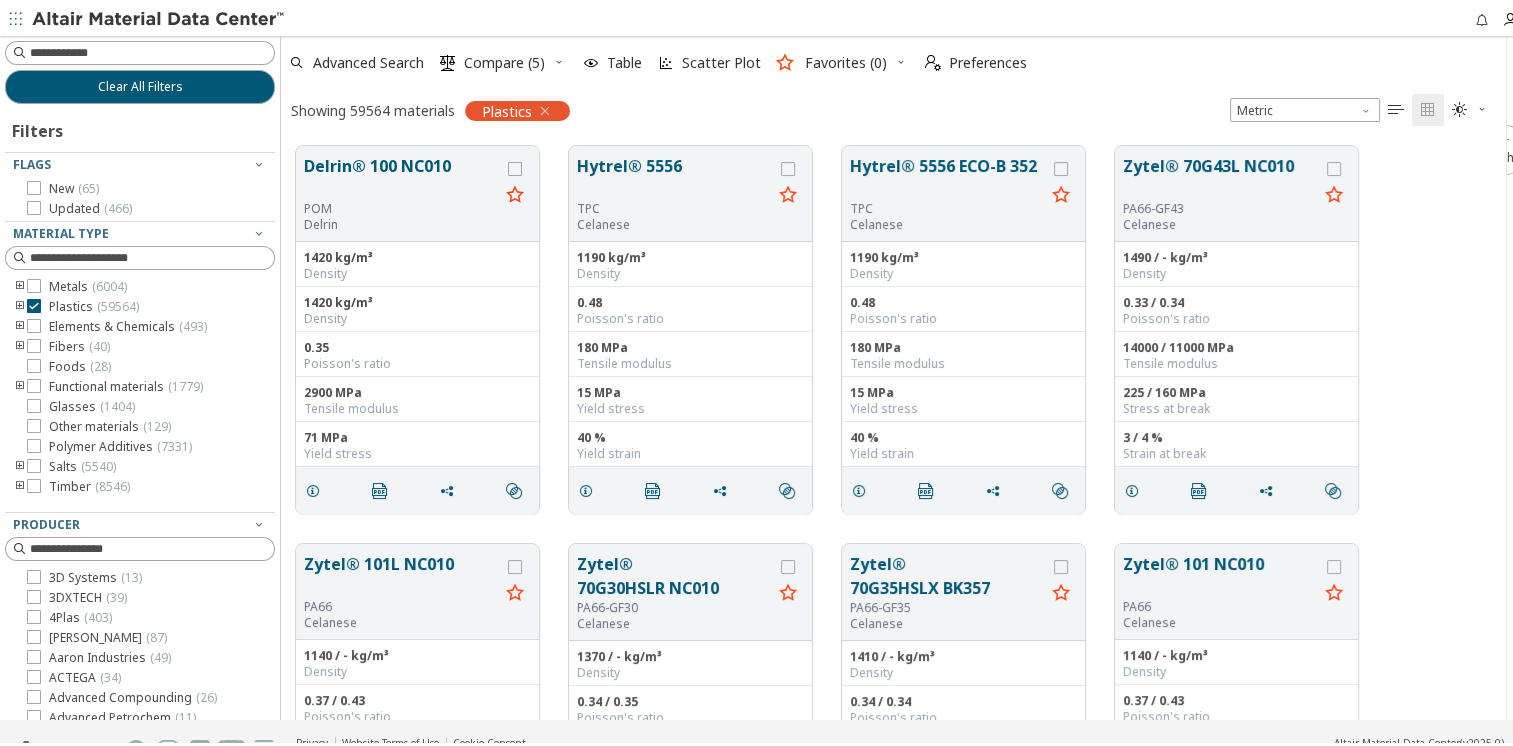 click on "Delrin® 100 NC010 POM Delrin 1420 kg/m³ Density 1420 kg/m³ Density 0.35 Poisson's ratio 2900 MPa Tensile modulus 71 MPa Yield stress   Hytrel® 5556 TPC Celanese 1190 kg/m³ Density 0.48 Poisson's ratio 180 MPa Tensile modulus 15 MPa Yield stress 40 % Yield strain   Hytrel® 5556 ECO-B 352 TPC Celanese 1190 kg/m³ Density 0.48 Poisson's ratio 180 MPa Tensile modulus 15 MPa Yield stress 40 % Yield strain   Zytel® 70G43L NC010 PA66-GF43 Celanese 1490 / - kg/m³ Density 0.33 / 0.34 Poisson's ratio 14000 / 11000 MPa Tensile modulus 225 / 160 MPa Stress at break 3 / 4 % Strain at break  " at bounding box center (893, 326) 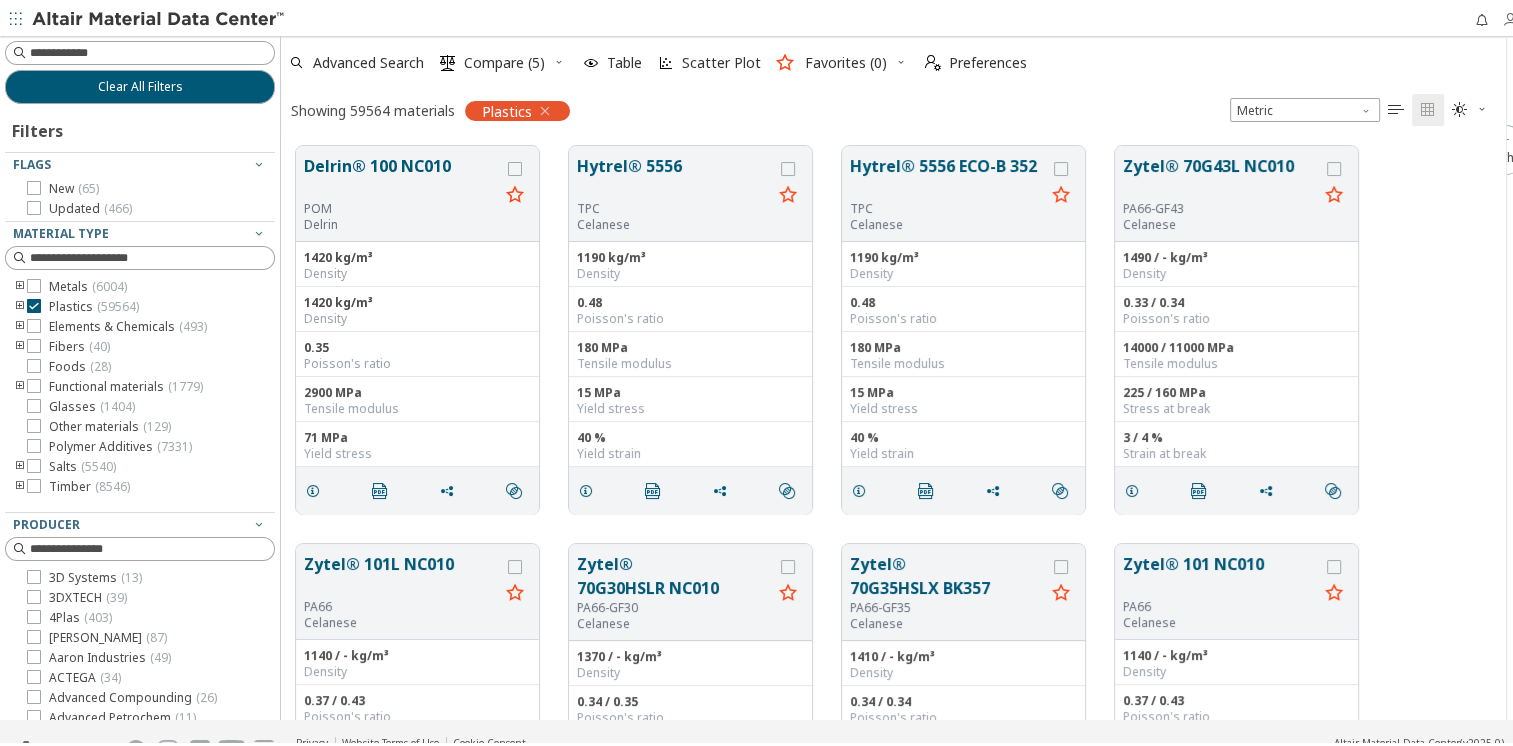 click at bounding box center [1510, 16] 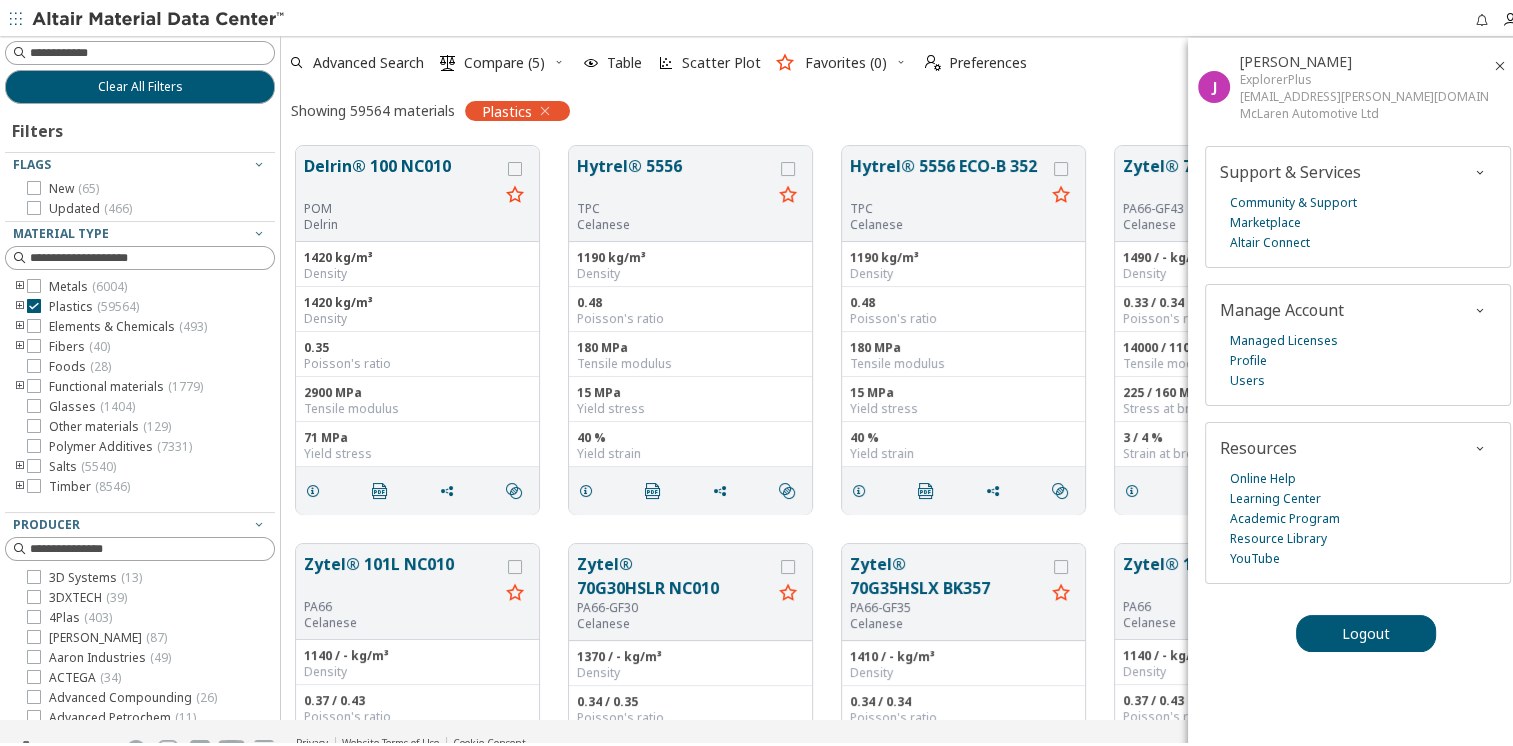 click on "Advanced Search  Compare (5) Table Scatter Plot Favorites (0)  Preferences" at bounding box center (885, 59) 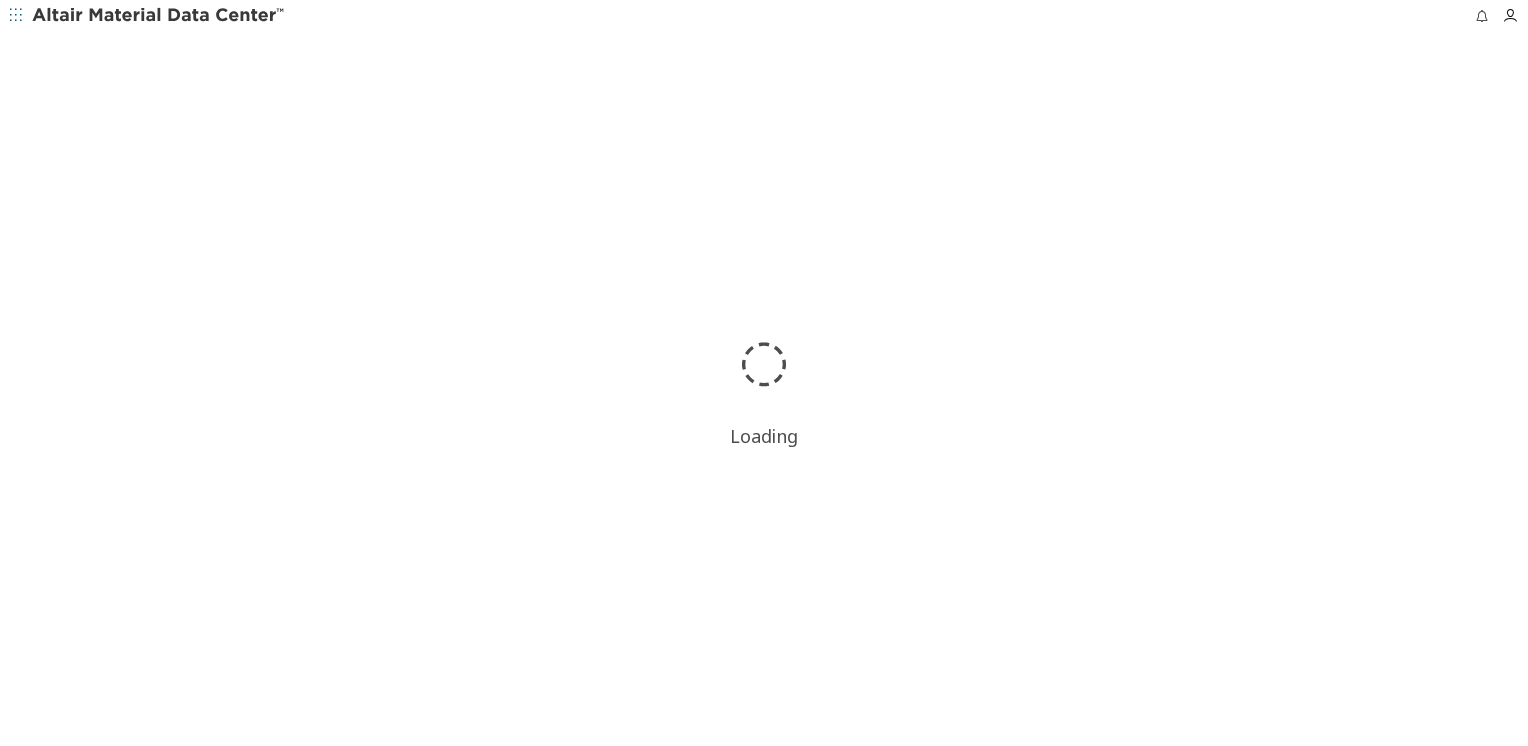 scroll, scrollTop: 0, scrollLeft: 0, axis: both 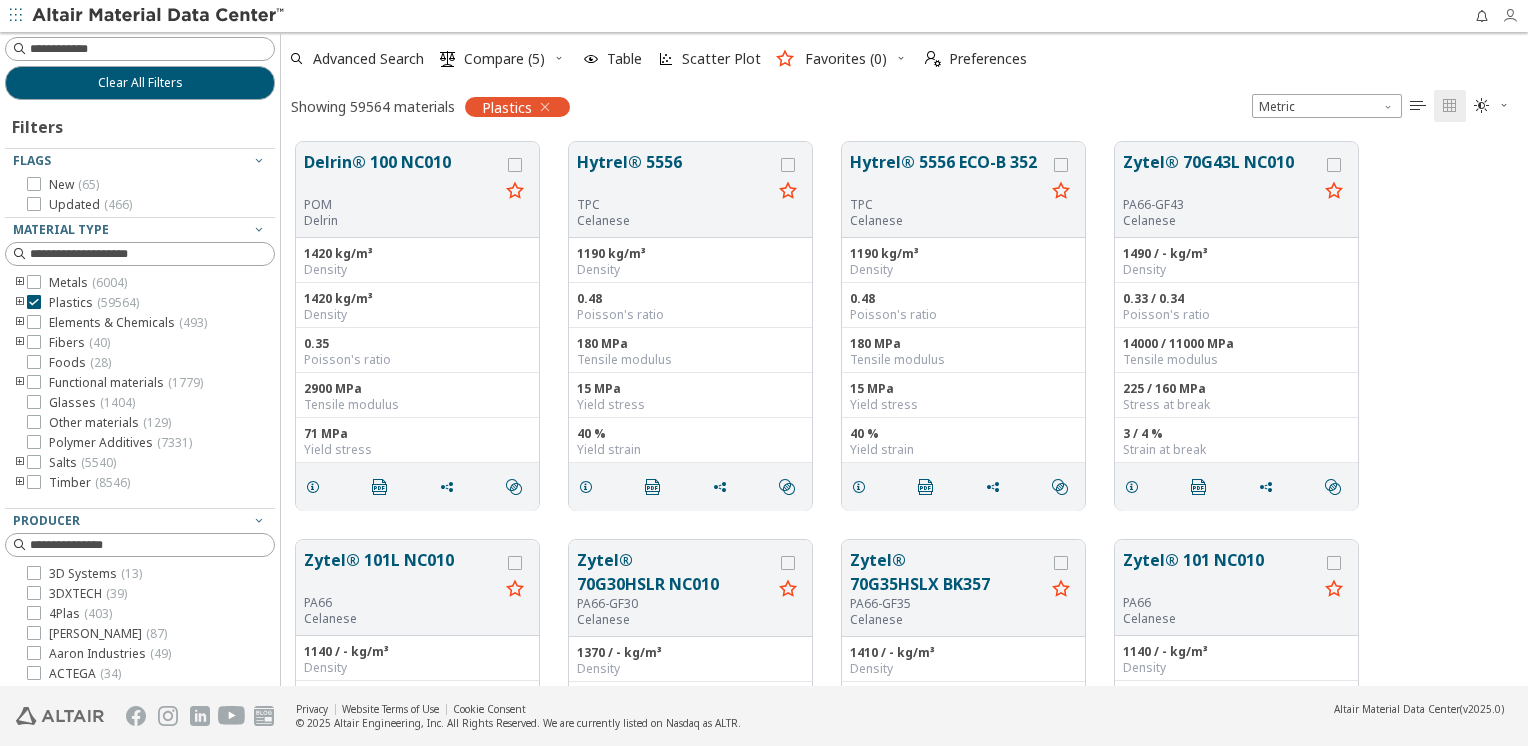 click at bounding box center (1510, 16) 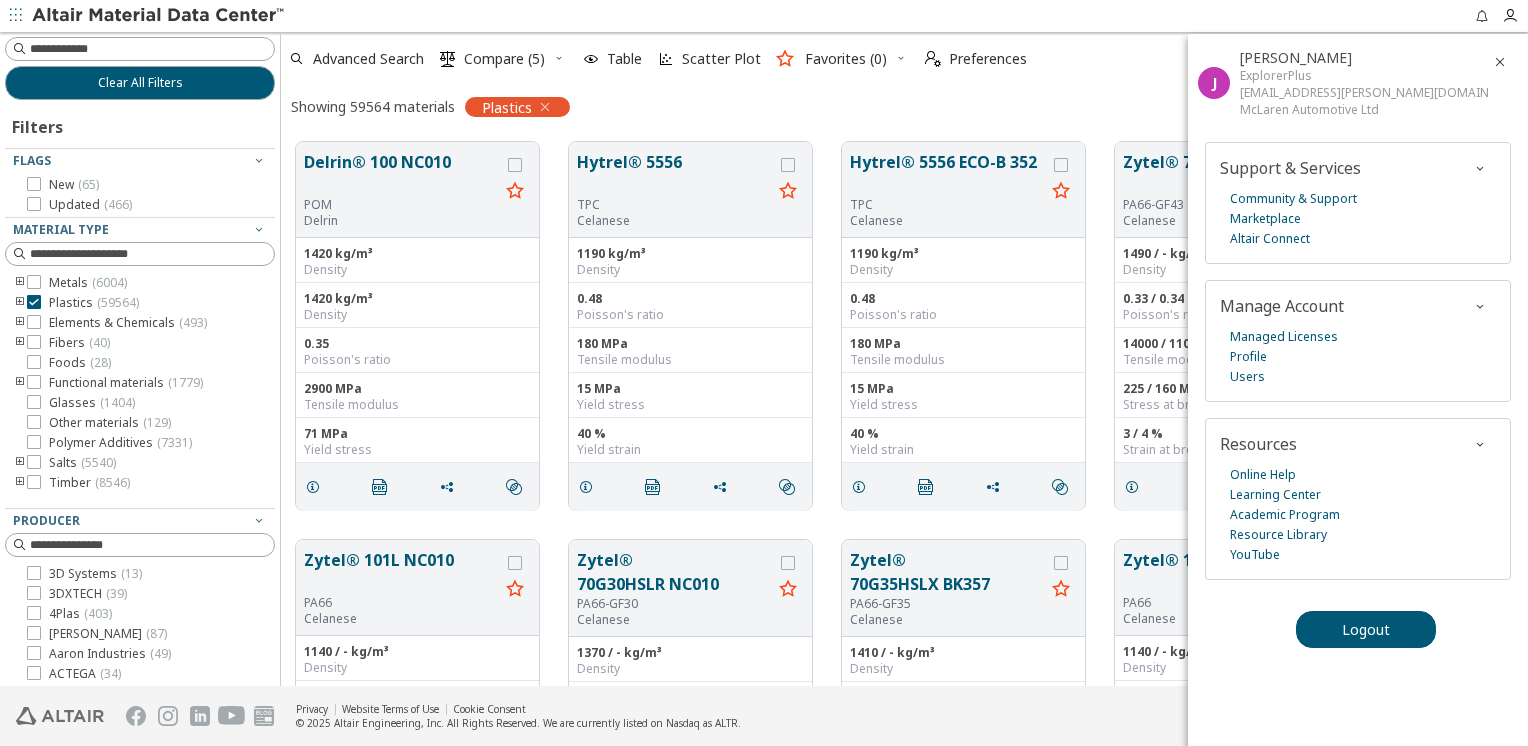 click at bounding box center [1500, 62] 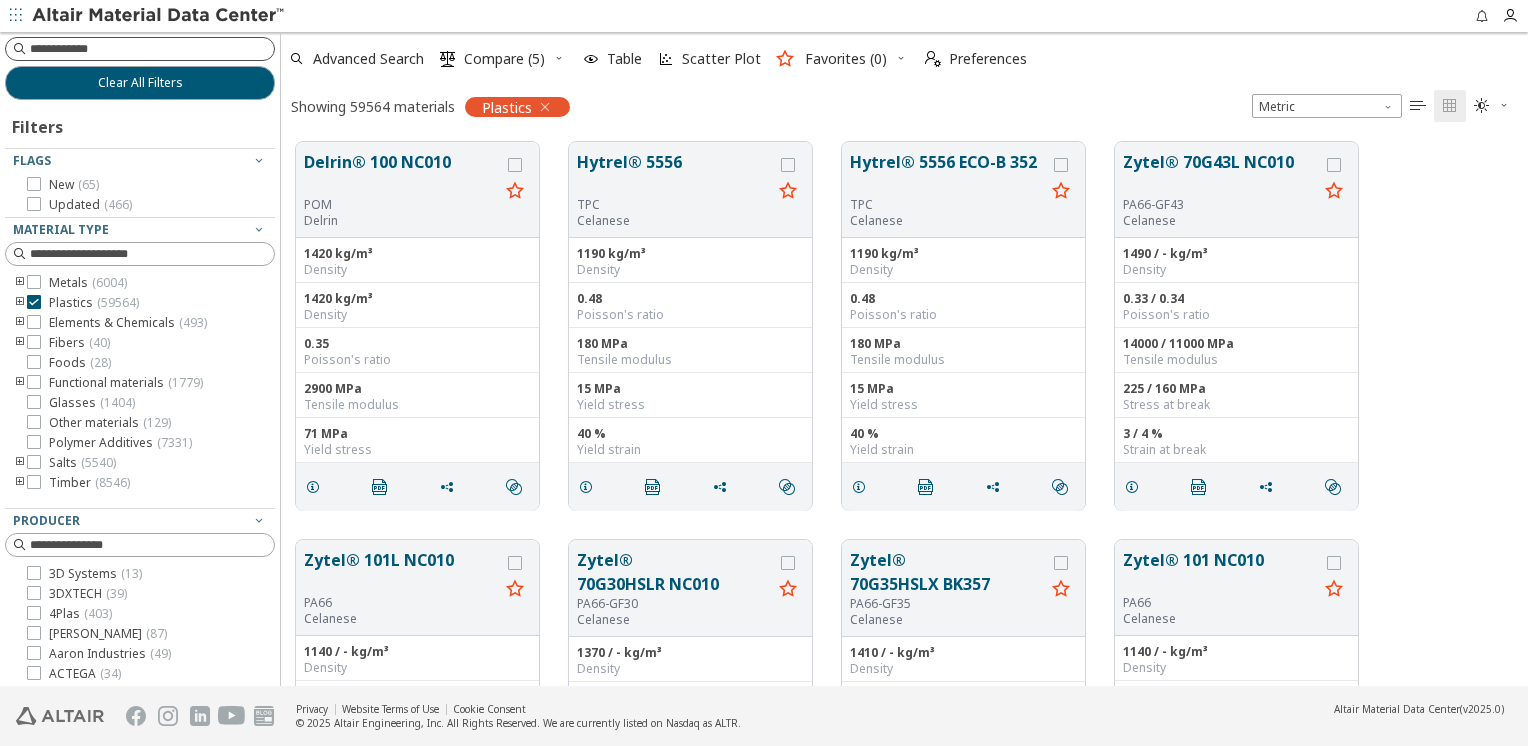 click at bounding box center (152, 49) 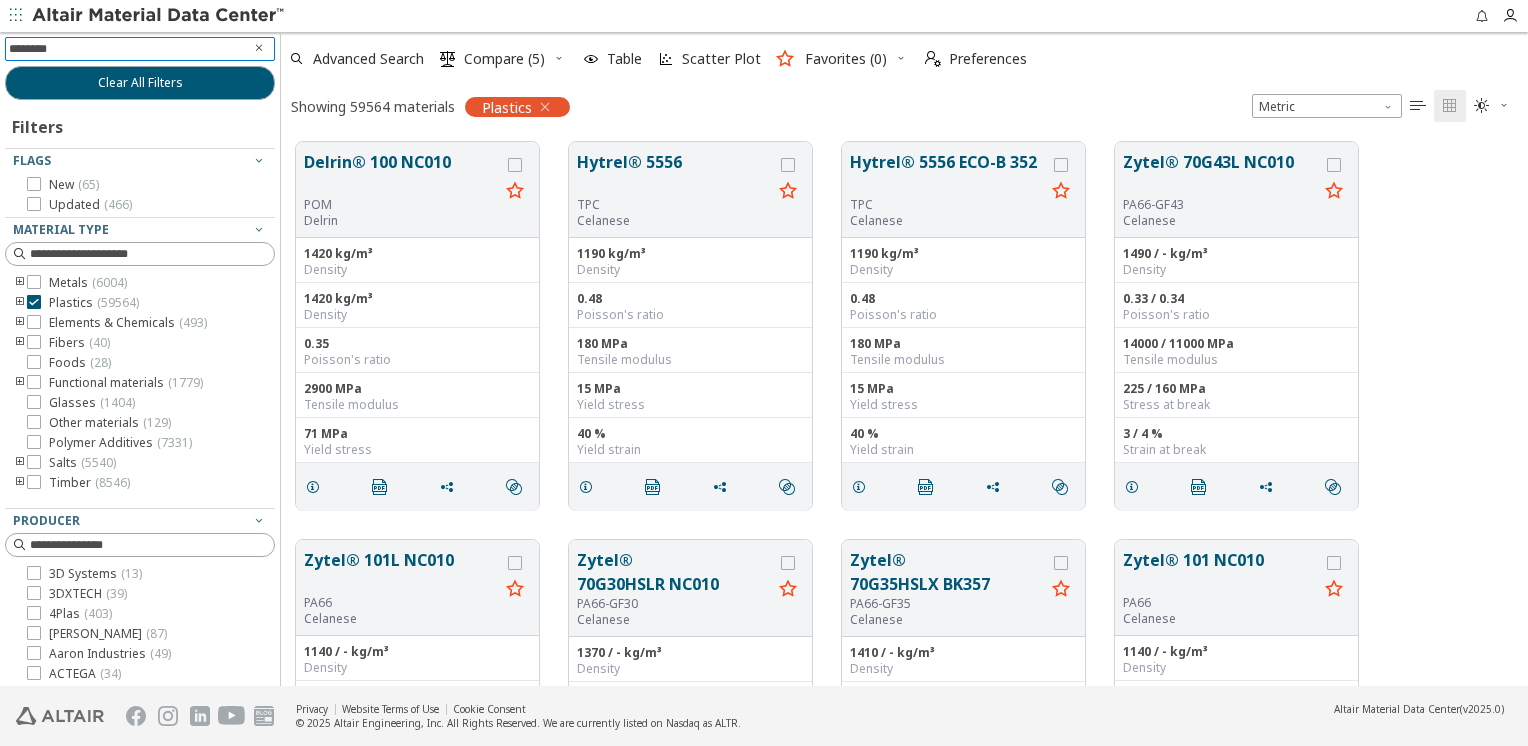 type on "*********" 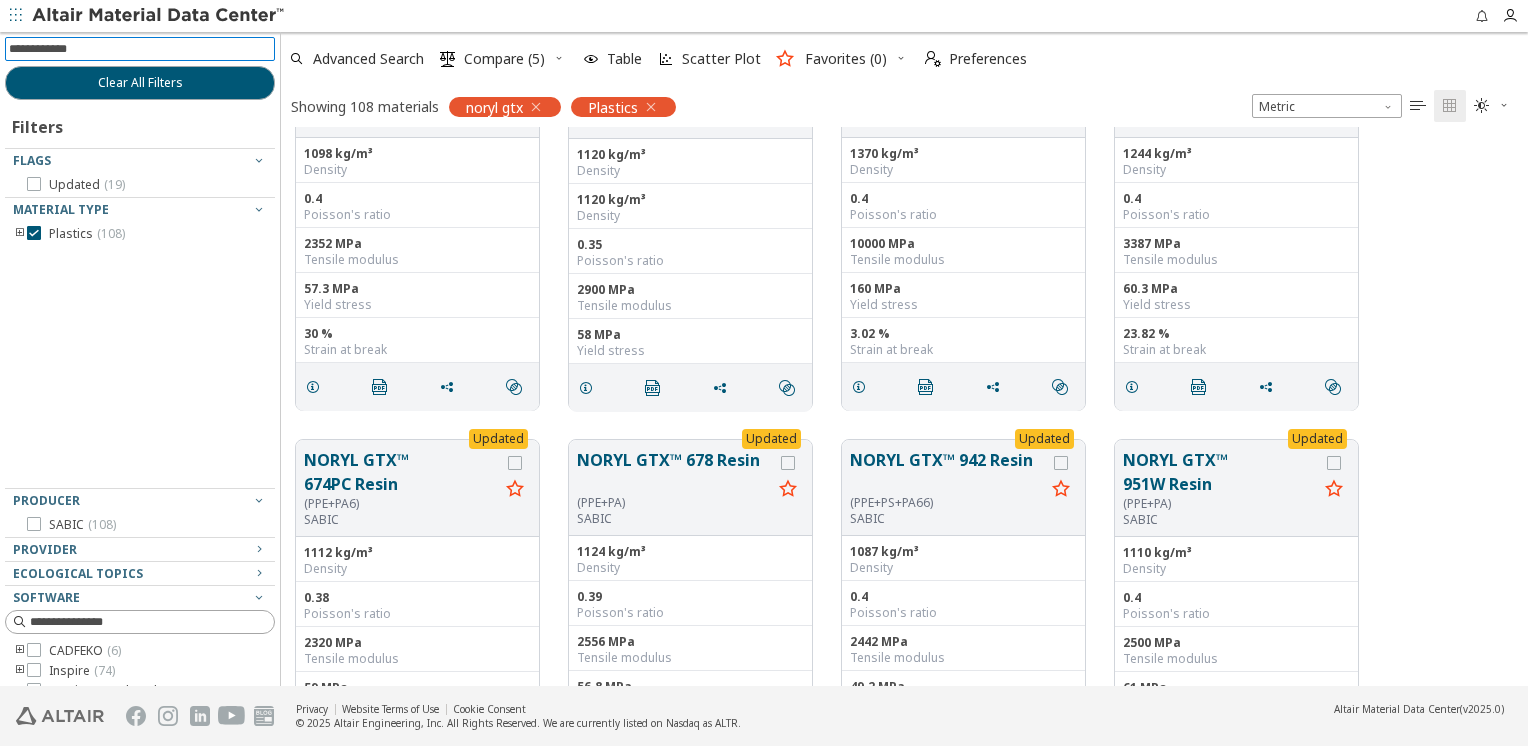 scroll, scrollTop: 0, scrollLeft: 0, axis: both 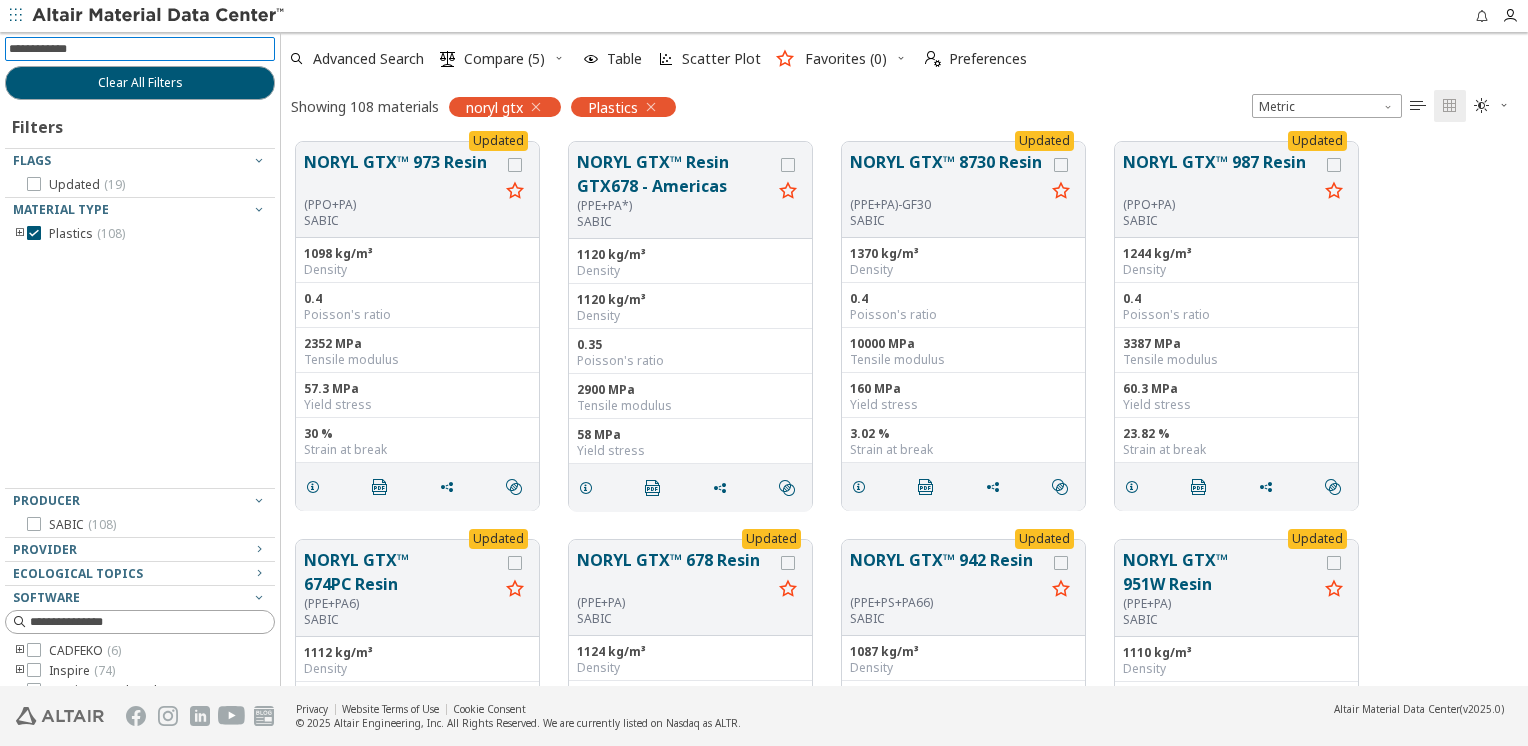 click at bounding box center [142, 49] 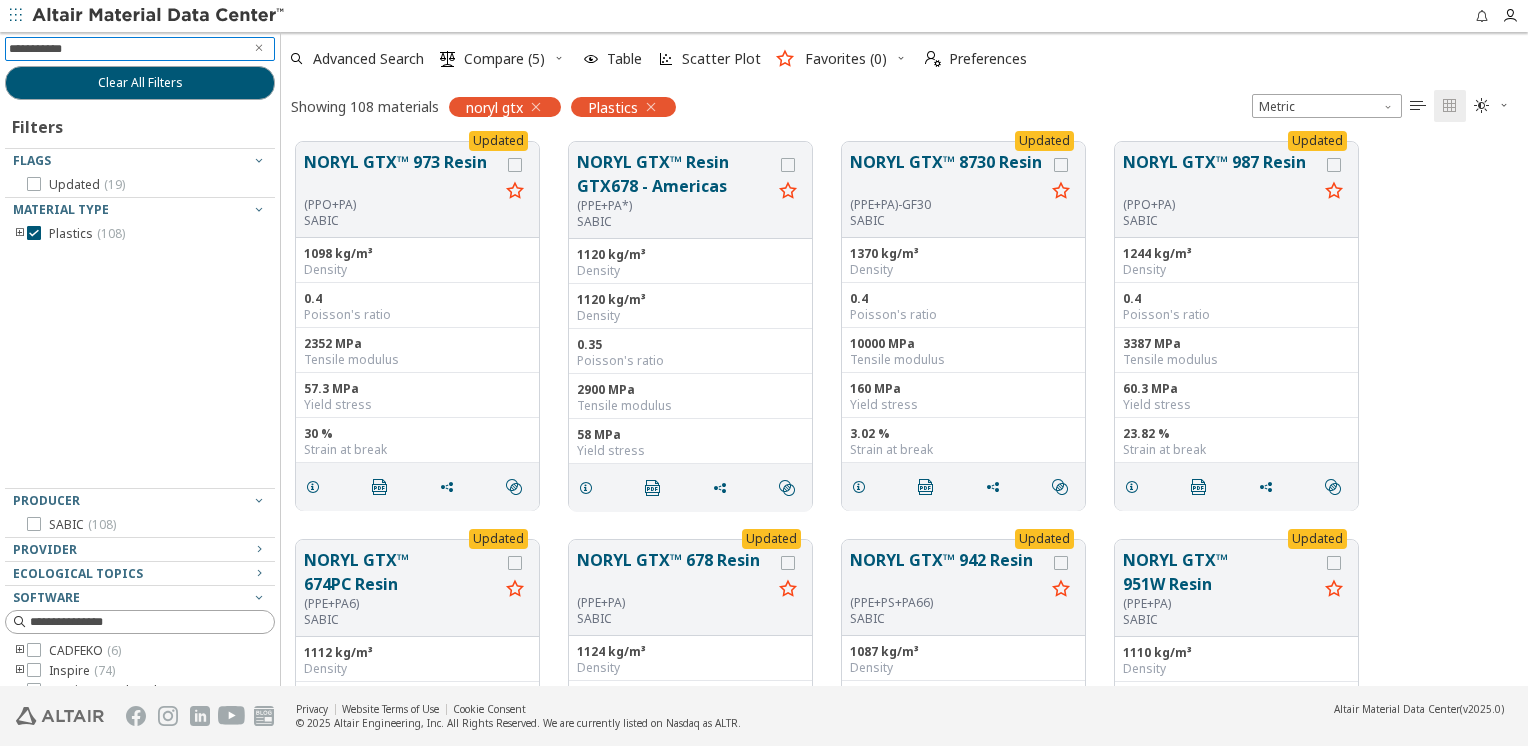 type on "**********" 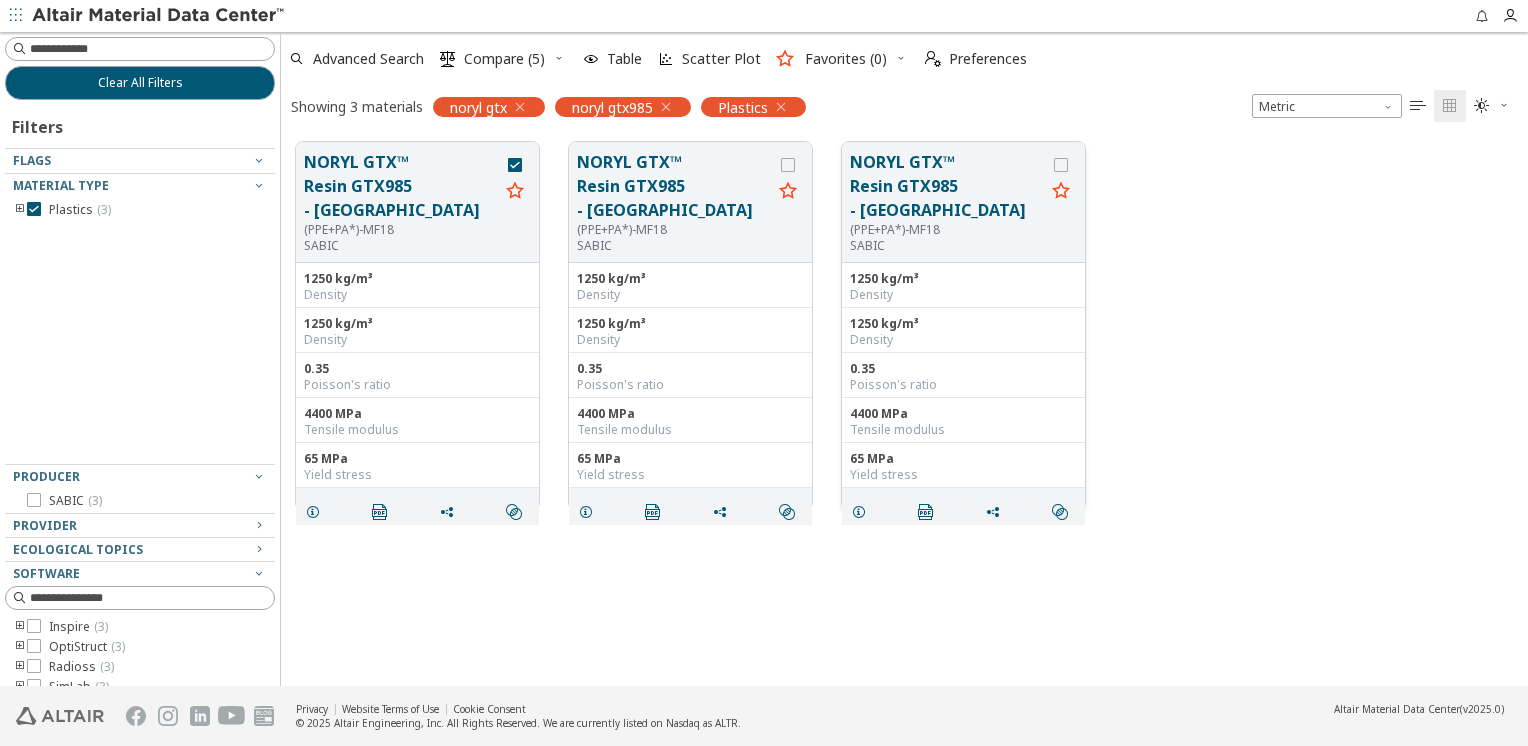 click on "NORYL GTX™  Resin GTX985 - [GEOGRAPHIC_DATA]" at bounding box center [947, 186] 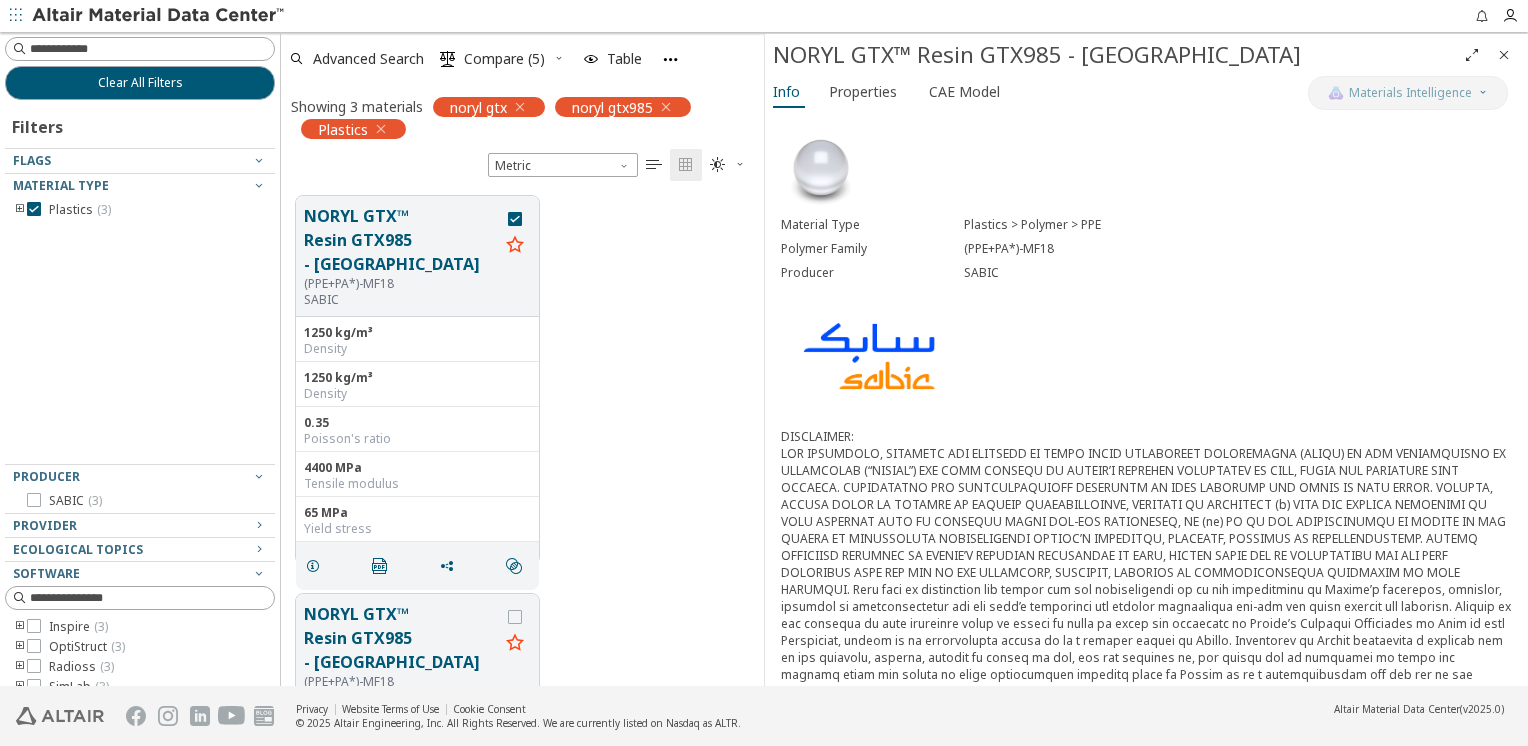 scroll, scrollTop: 688, scrollLeft: 0, axis: vertical 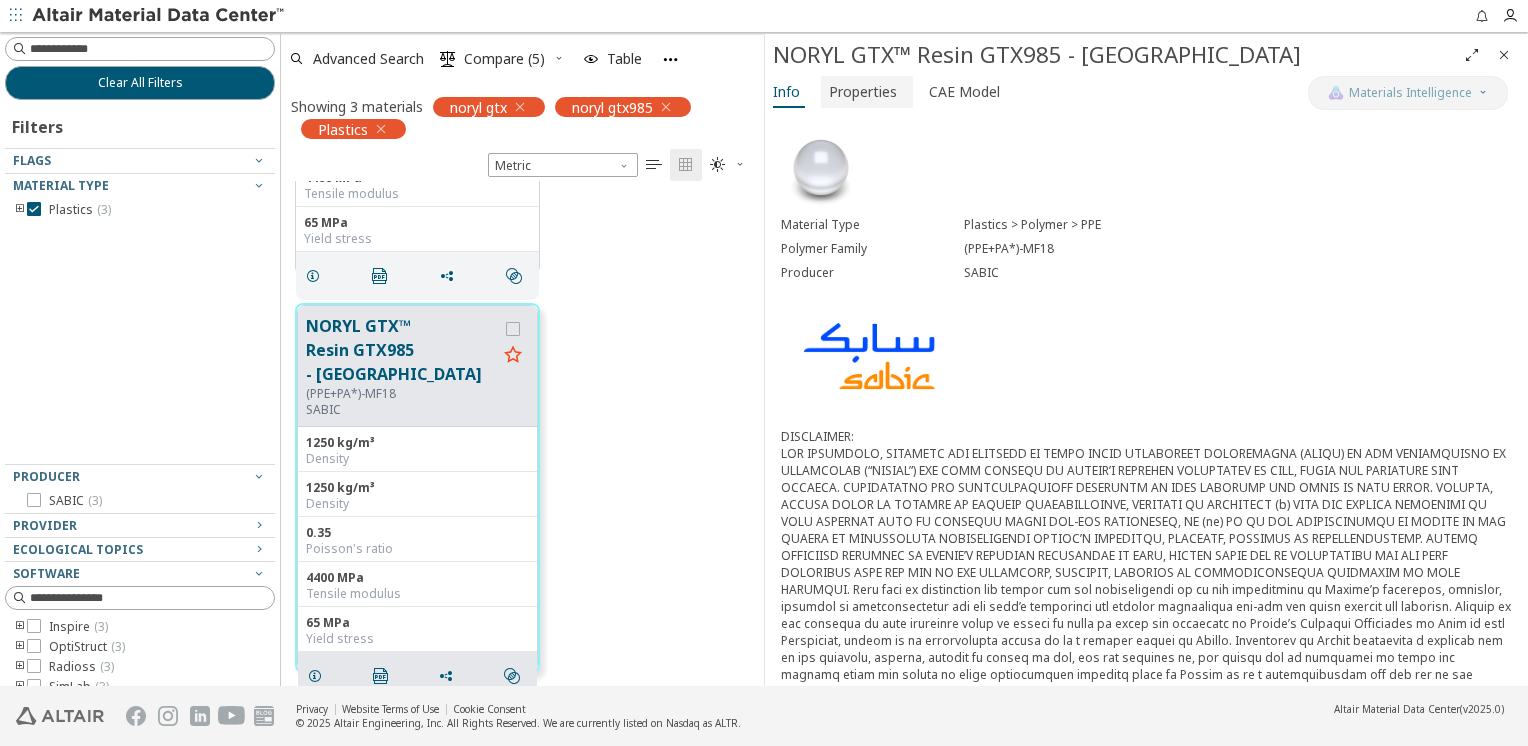 click on "Properties" at bounding box center (863, 92) 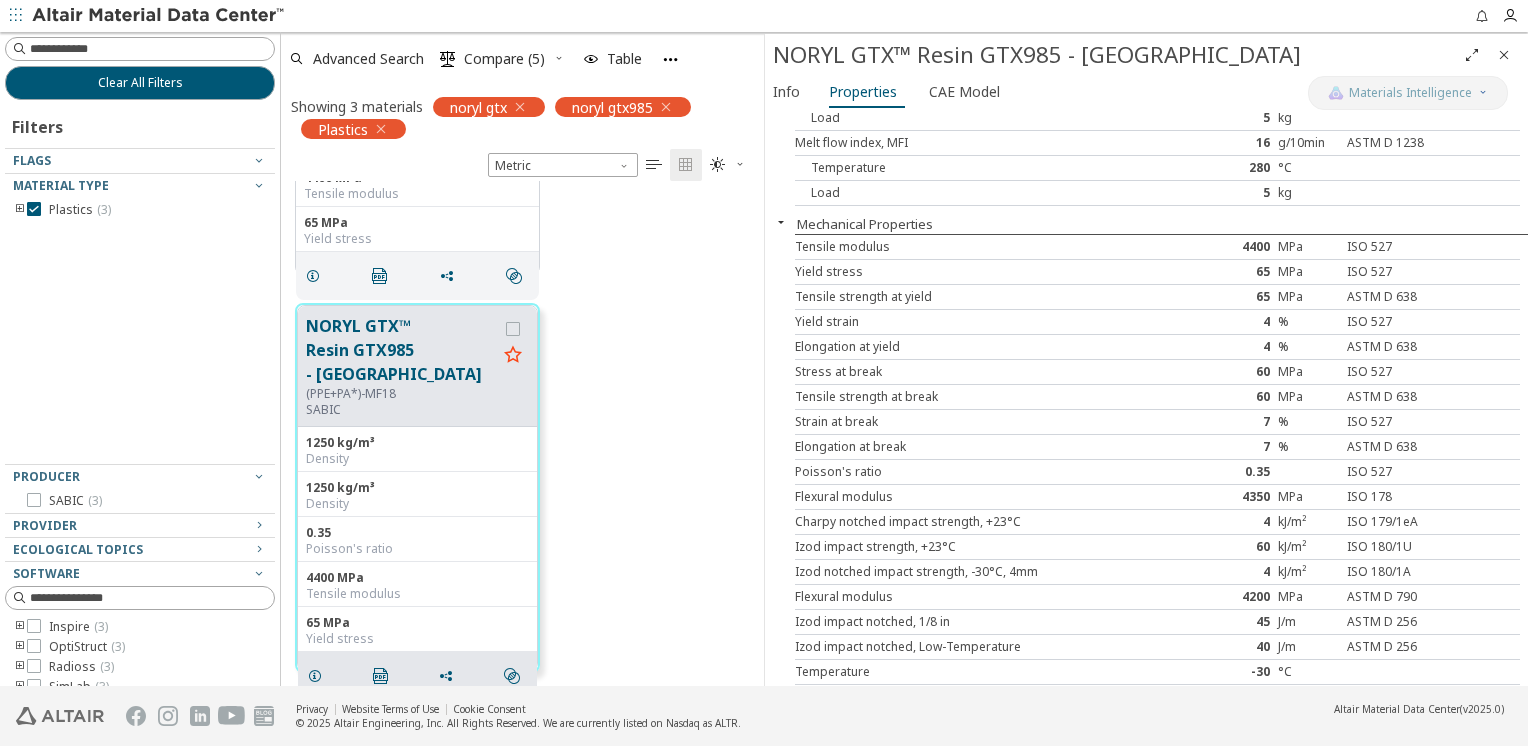 scroll, scrollTop: 0, scrollLeft: 0, axis: both 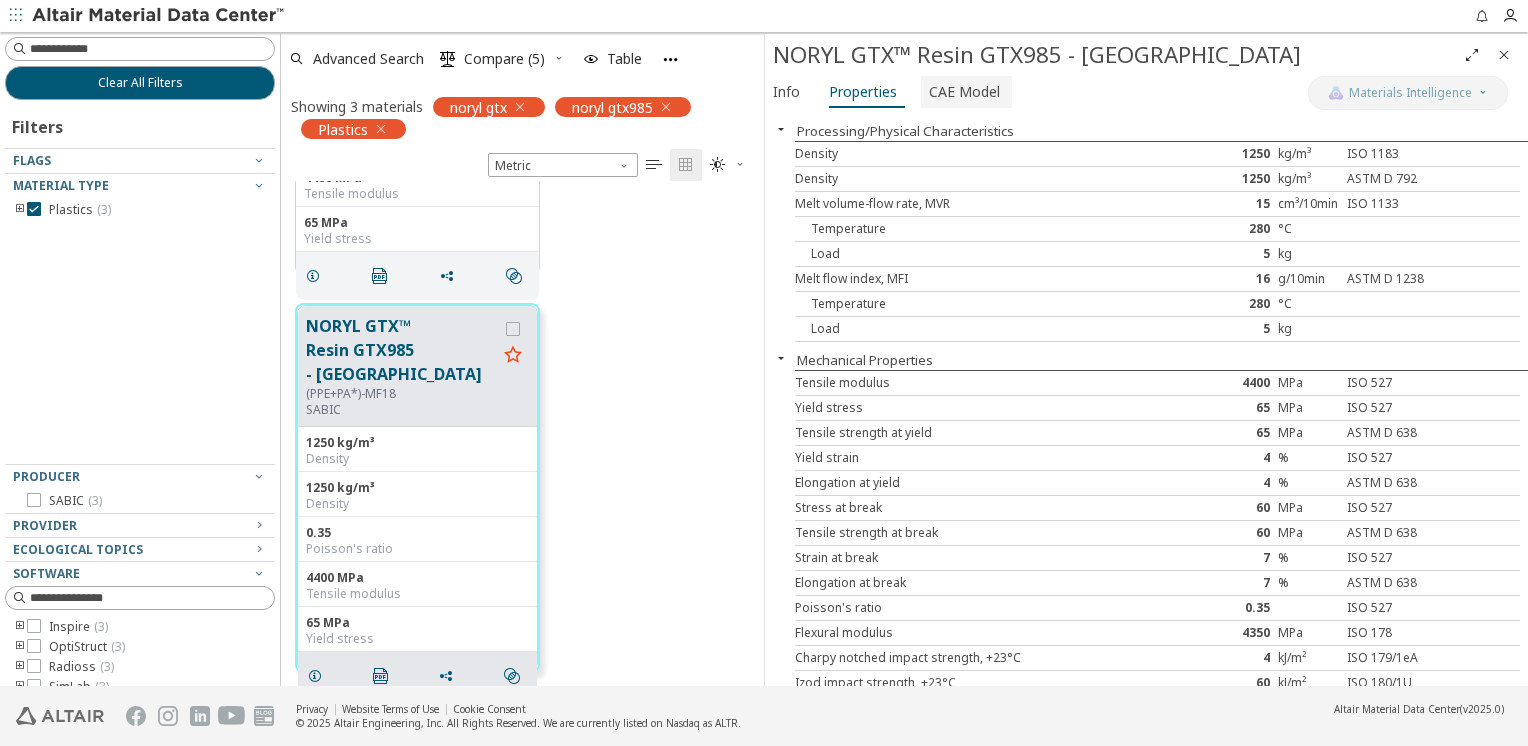 click on "CAE Model" at bounding box center (964, 92) 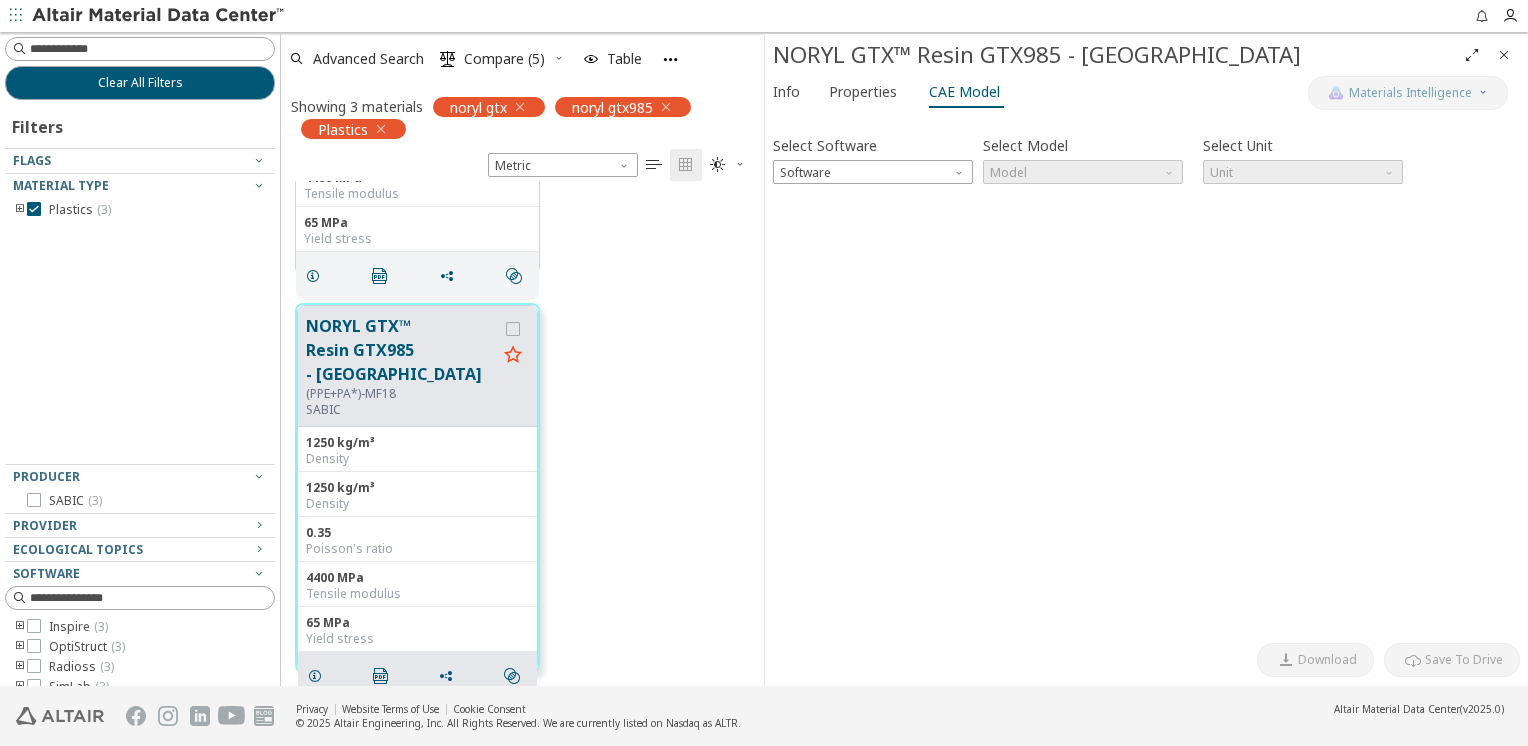 scroll, scrollTop: 491, scrollLeft: 430, axis: both 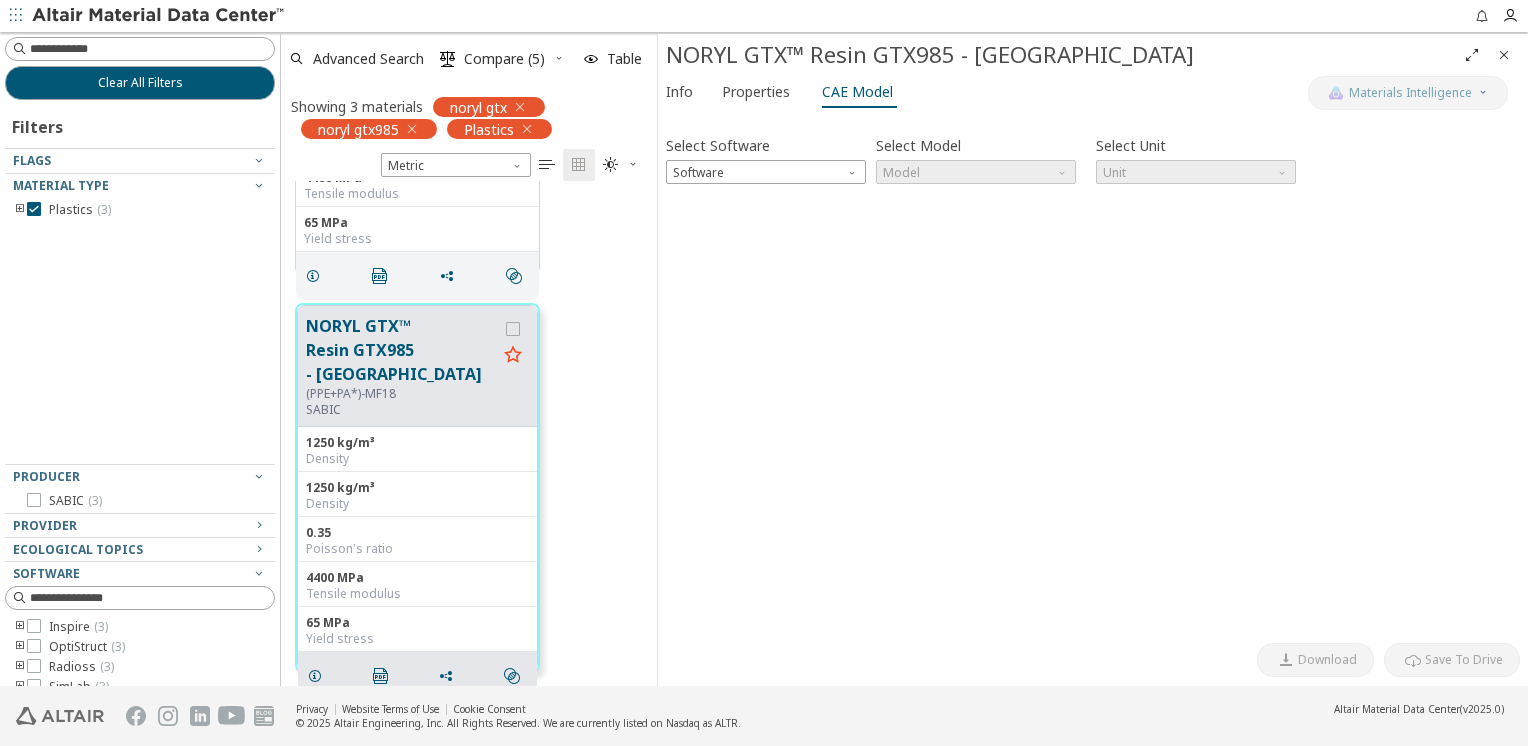 drag, startPoint x: 768, startPoint y: 278, endPoint x: 660, endPoint y: 310, distance: 112.64102 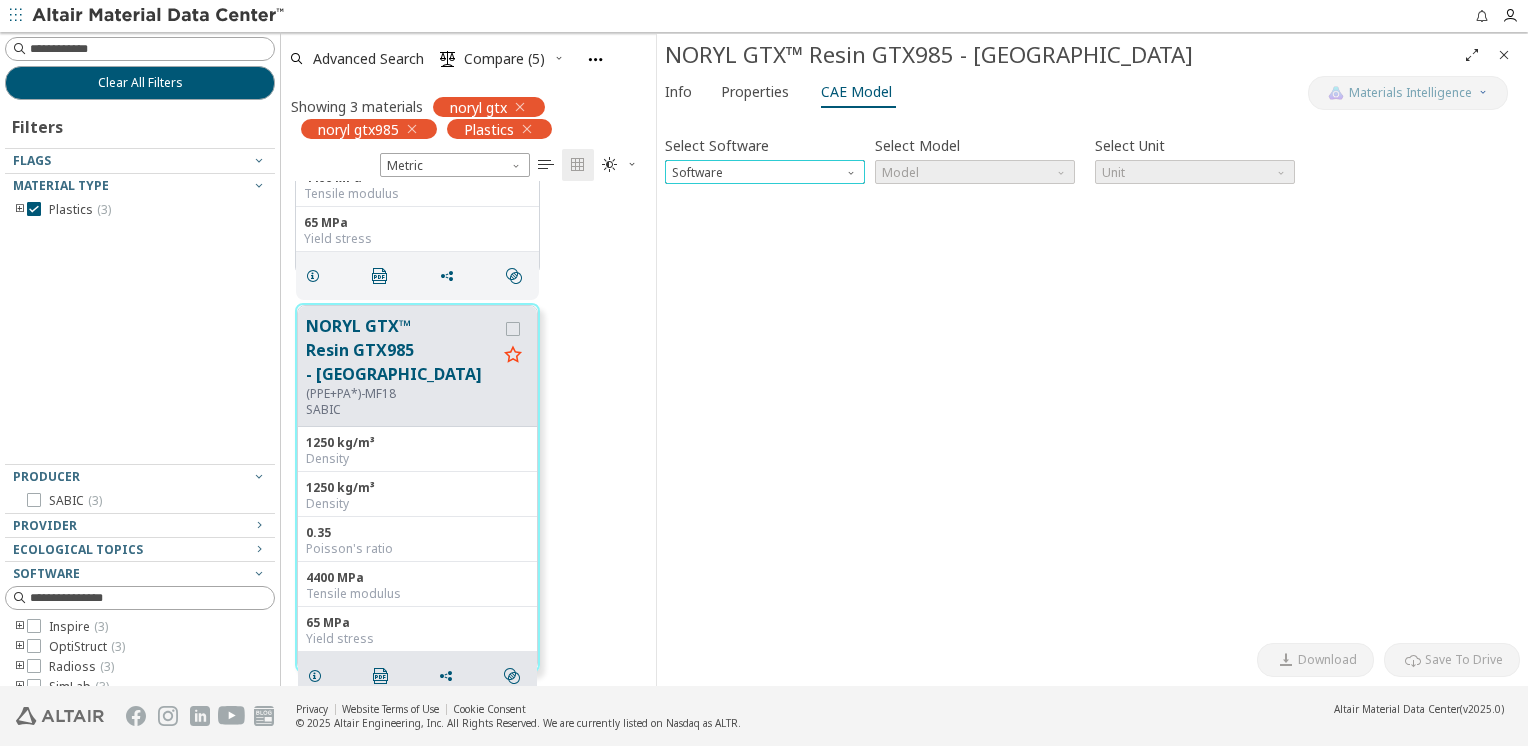 click at bounding box center (853, 168) 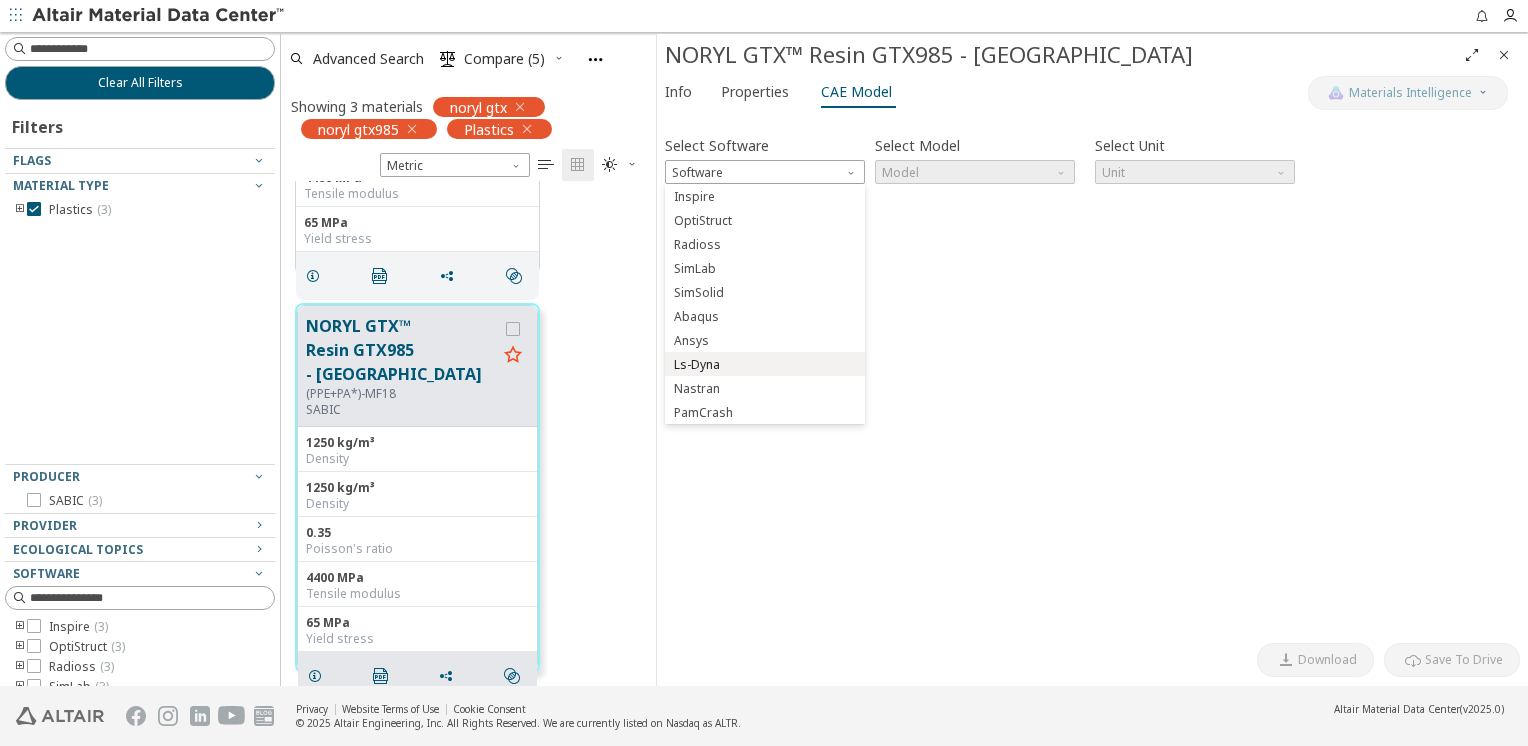 click on "Ls-Dyna" at bounding box center [765, 365] 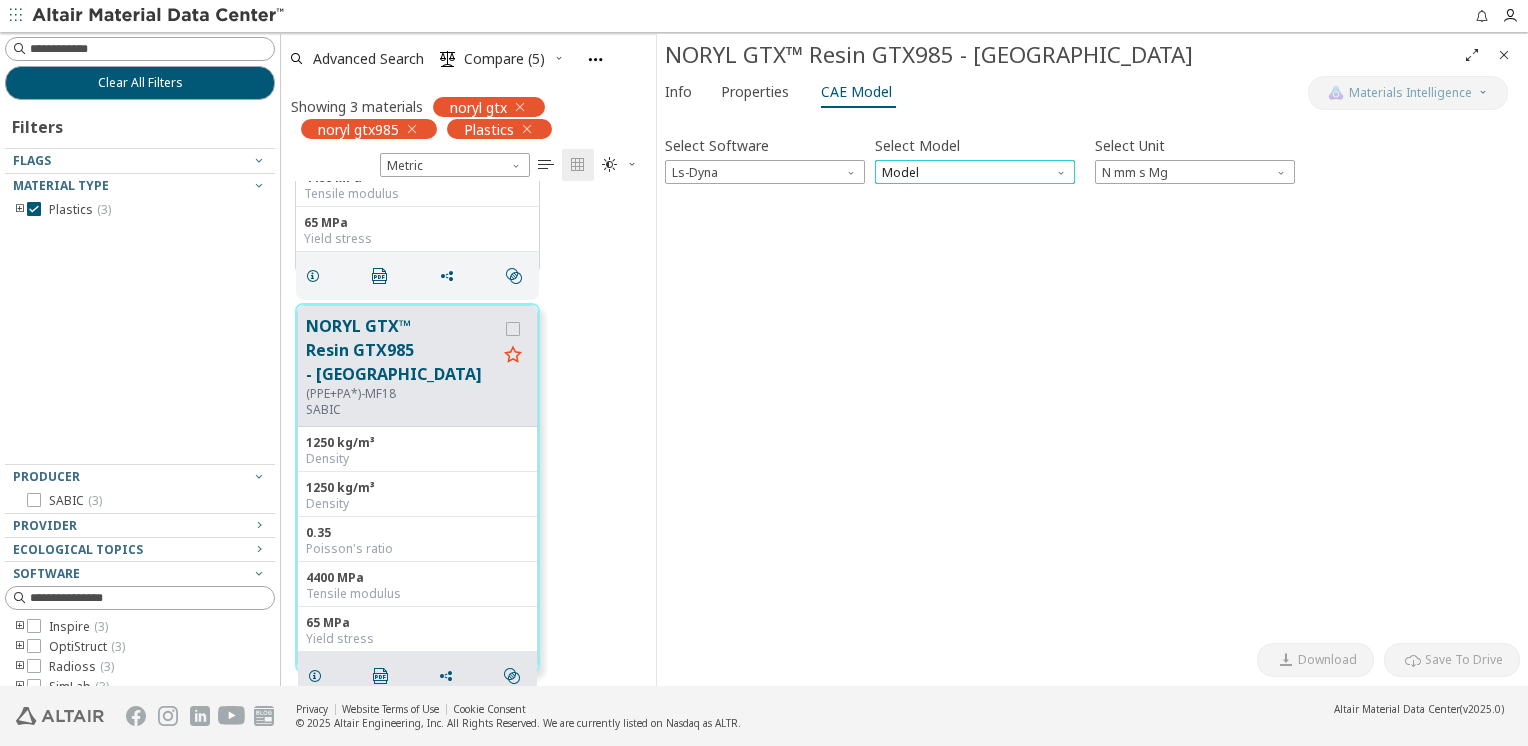 click on "Model" at bounding box center [975, 172] 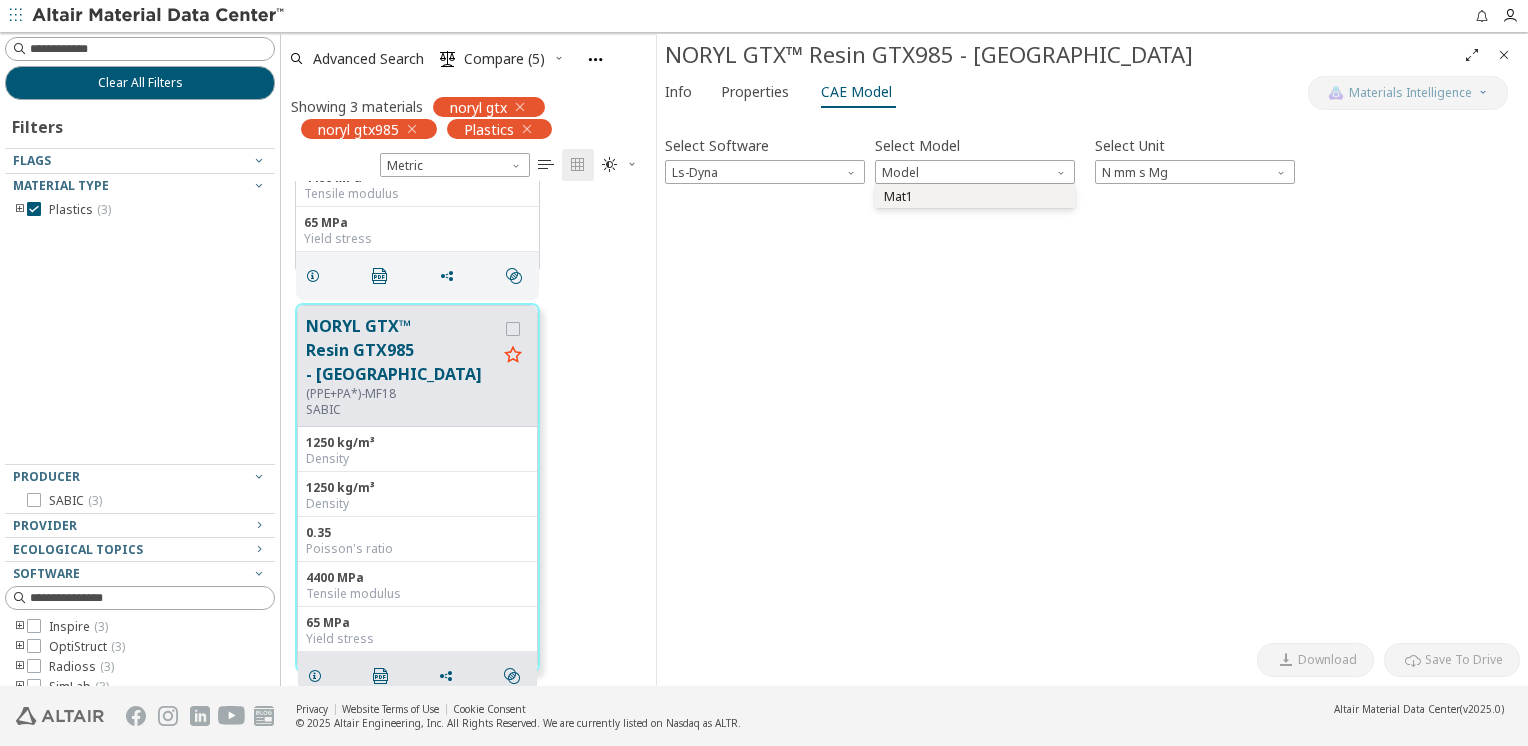 click on "Mat1" at bounding box center (975, 197) 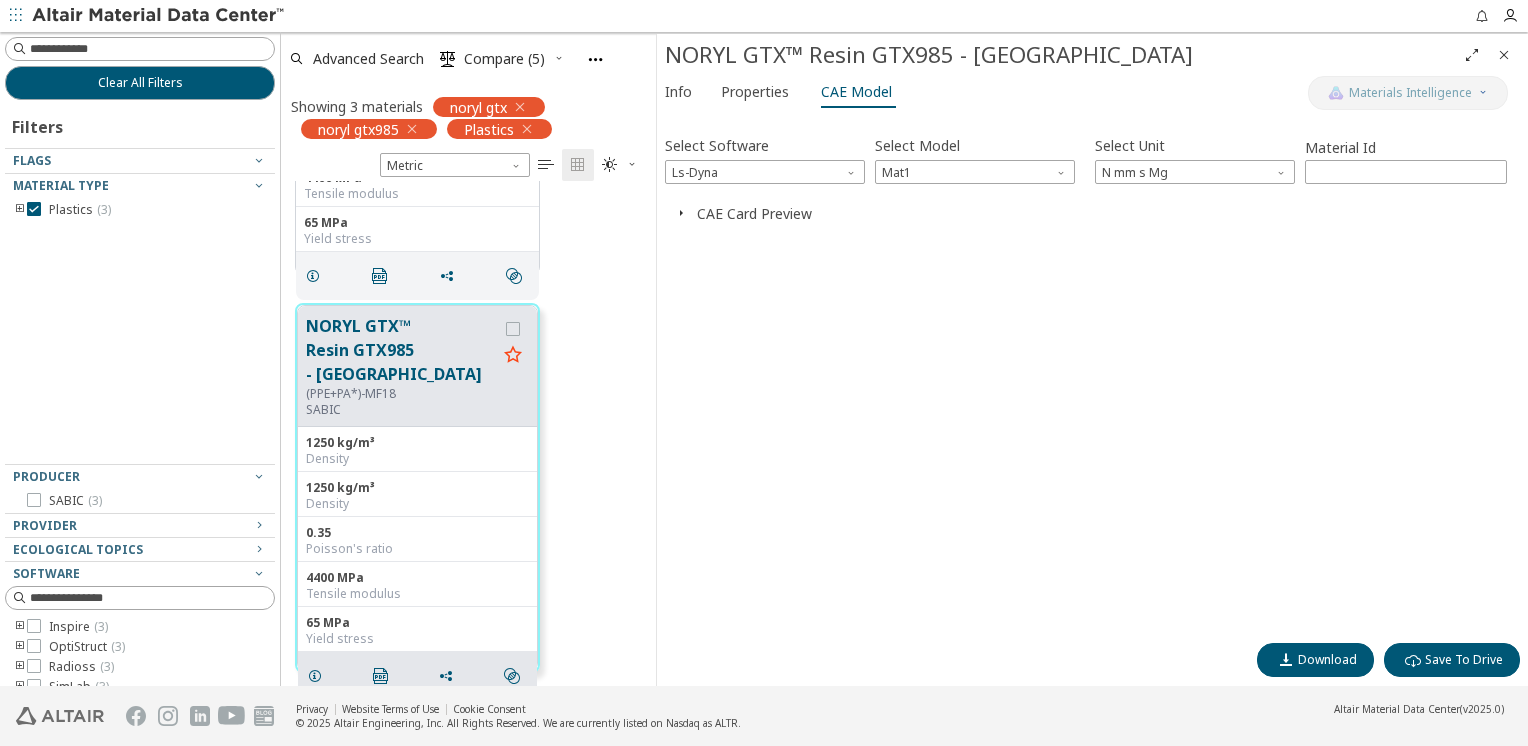 click on "CAE Card Preview" at bounding box center [754, 213] 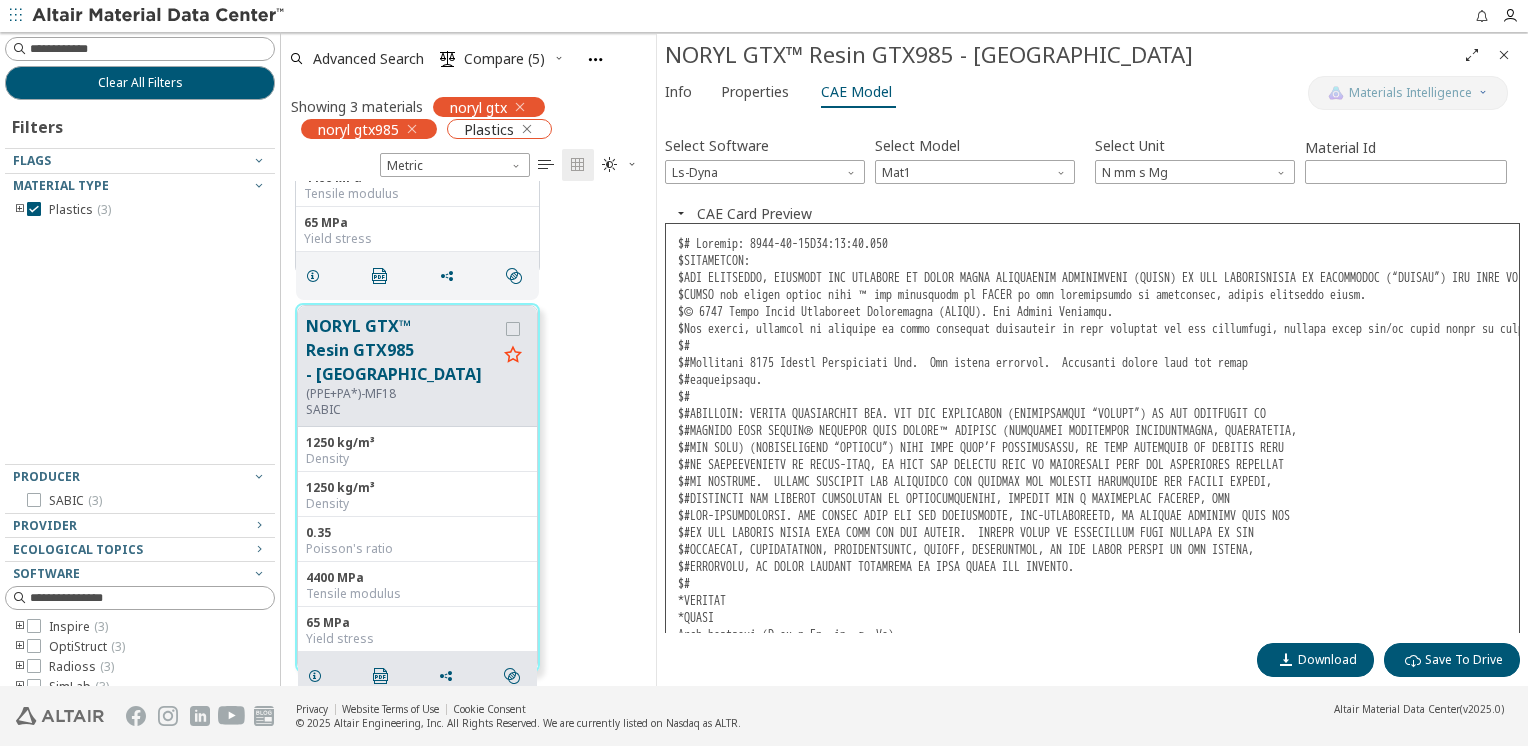 click on "Plastics" at bounding box center [499, 129] 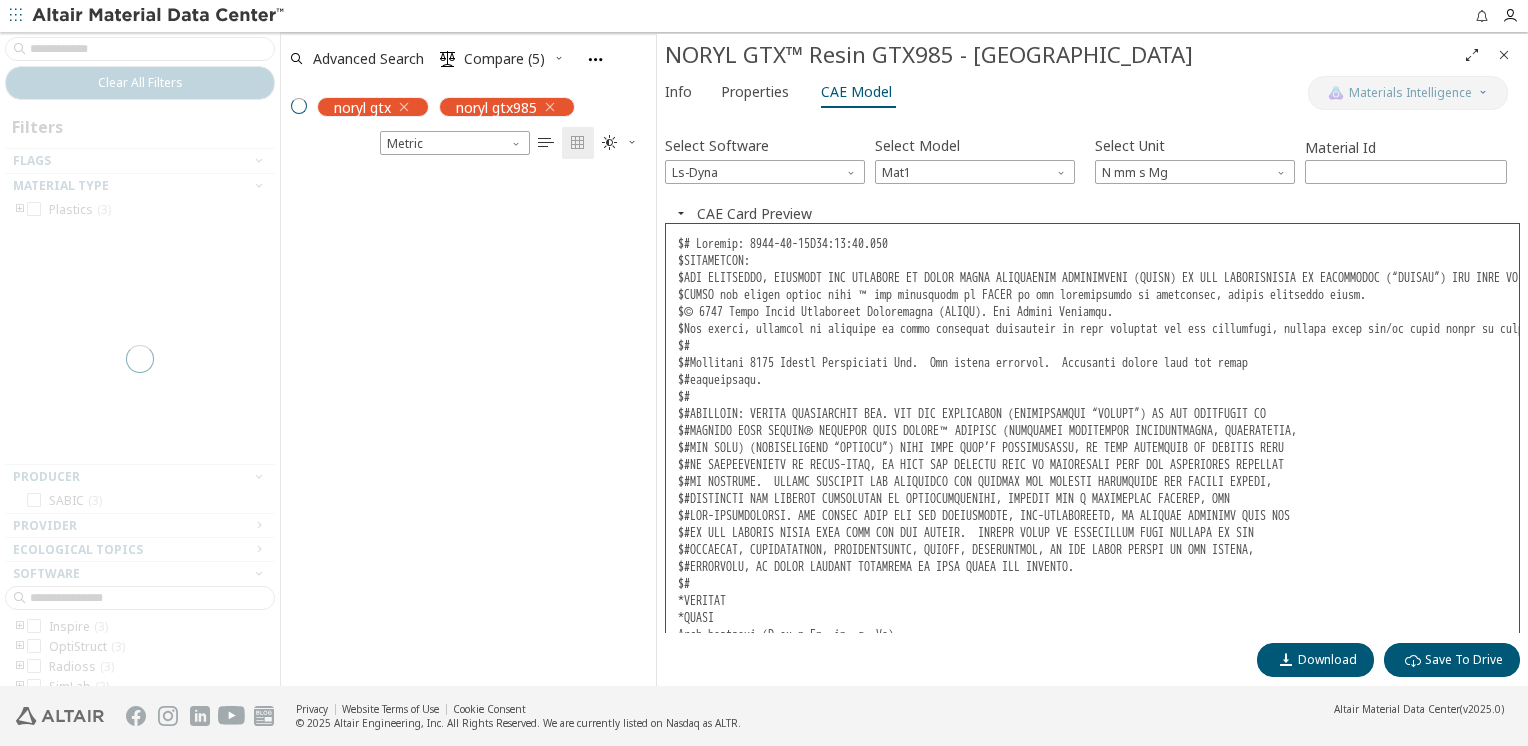 scroll, scrollTop: 0, scrollLeft: 0, axis: both 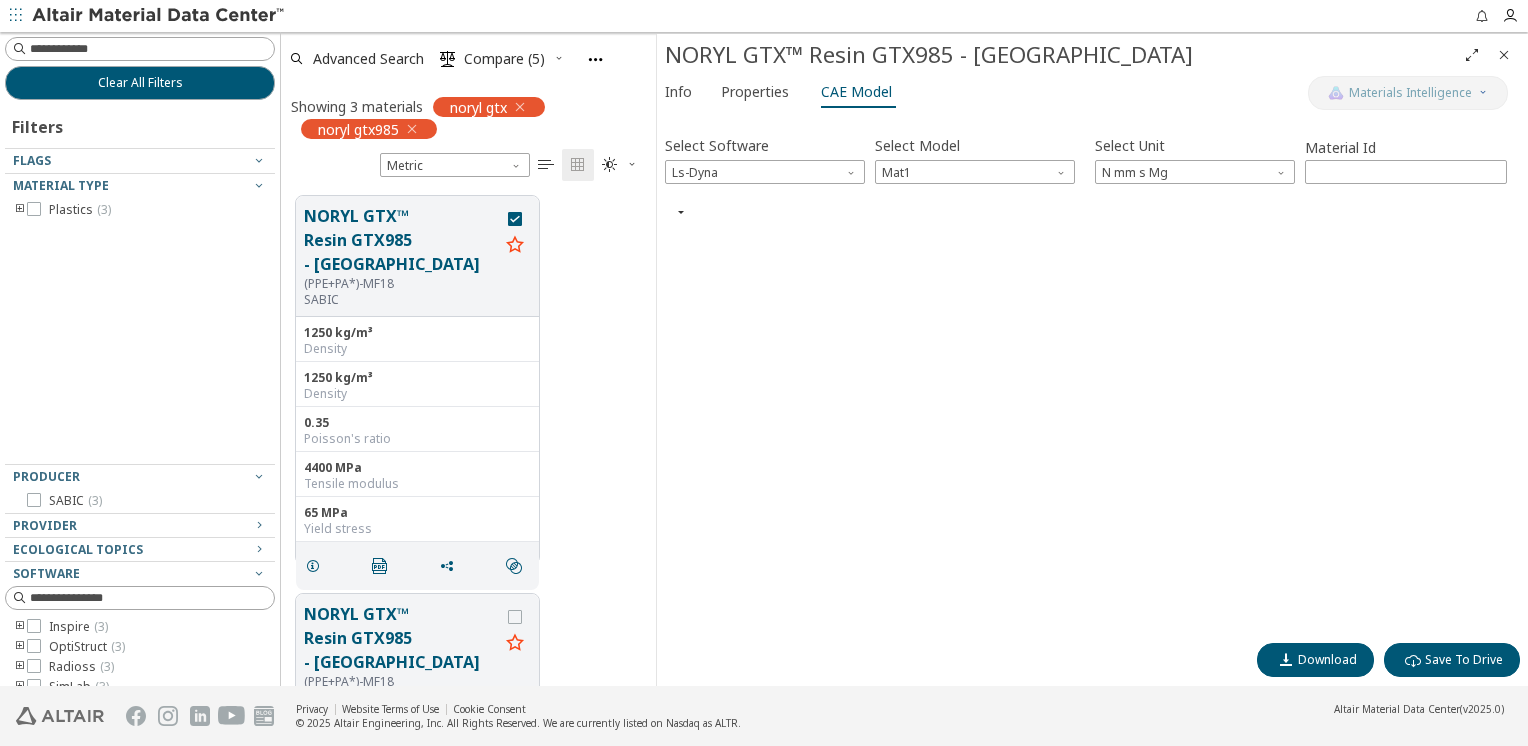 click on "Showing 3 materials noryl gtx noryl gtx985" at bounding box center (468, 117) 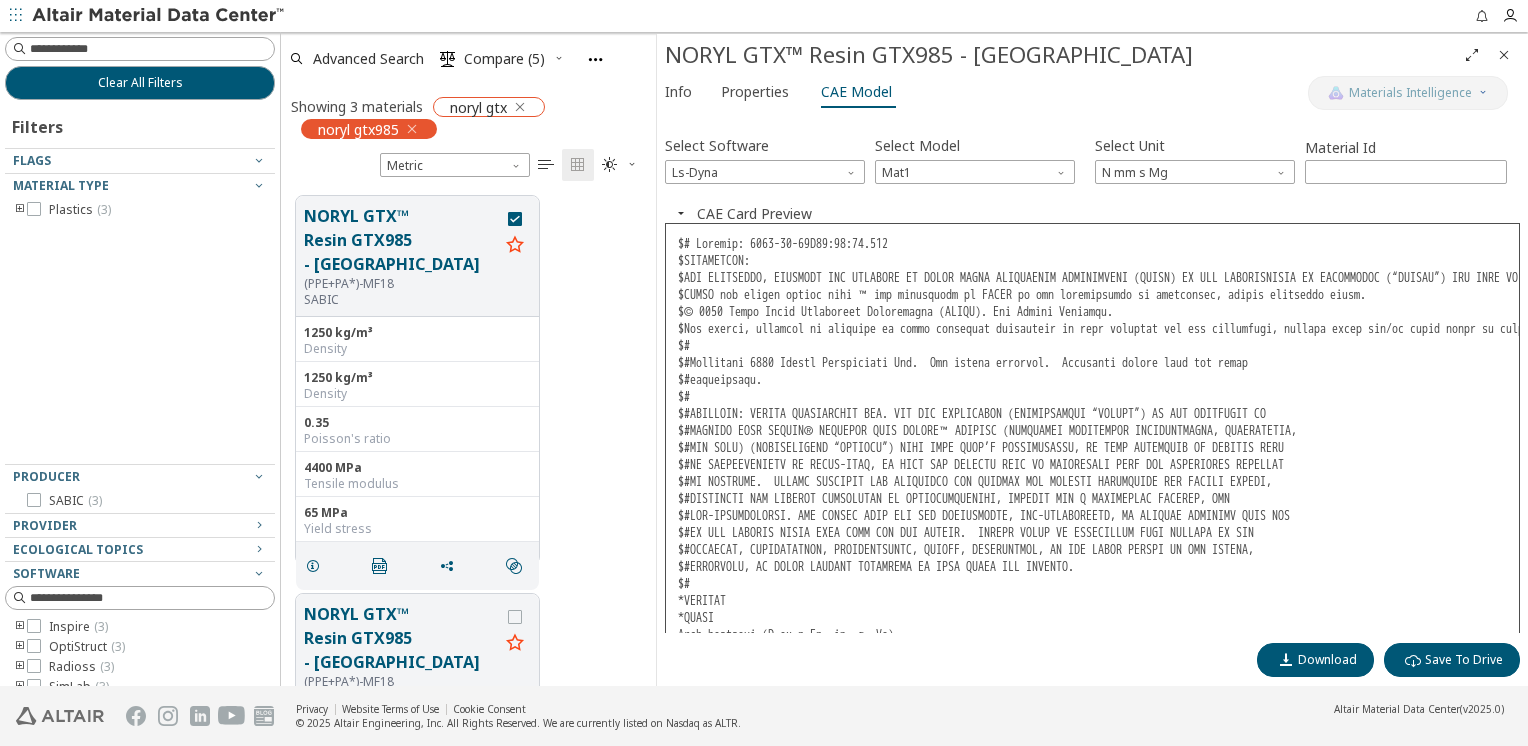 click at bounding box center (520, 107) 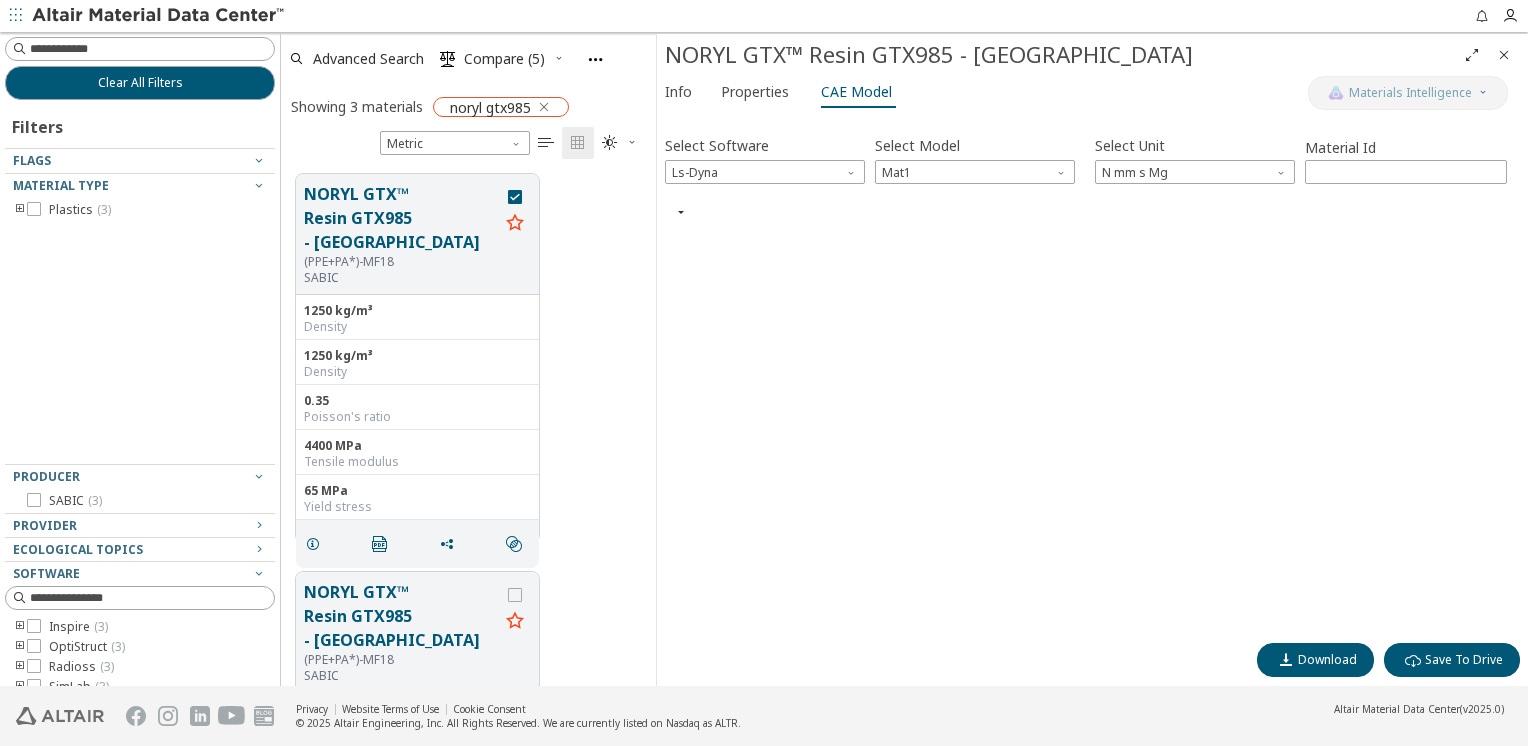 click on "noryl gtx985" at bounding box center (501, 107) 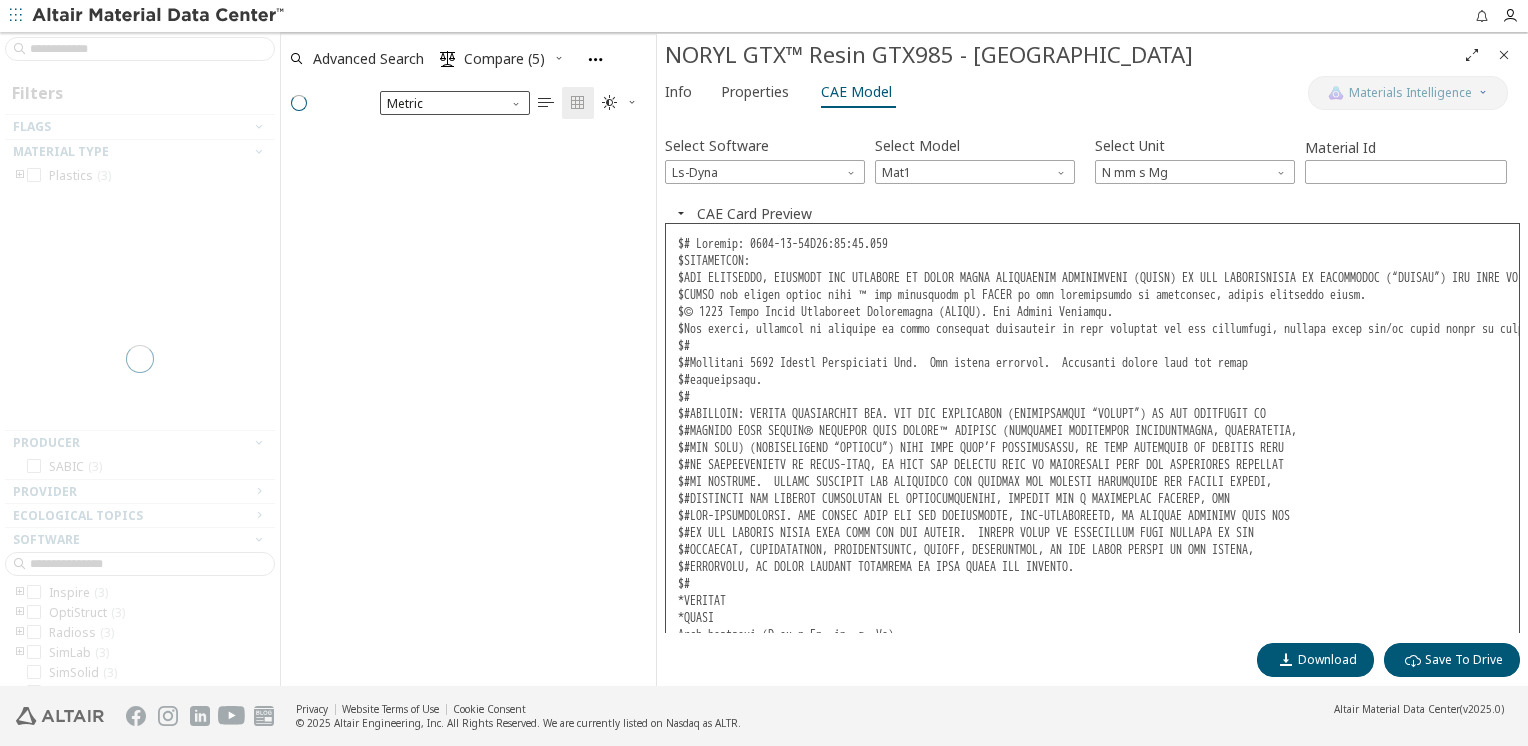 scroll, scrollTop: 16, scrollLeft: 16, axis: both 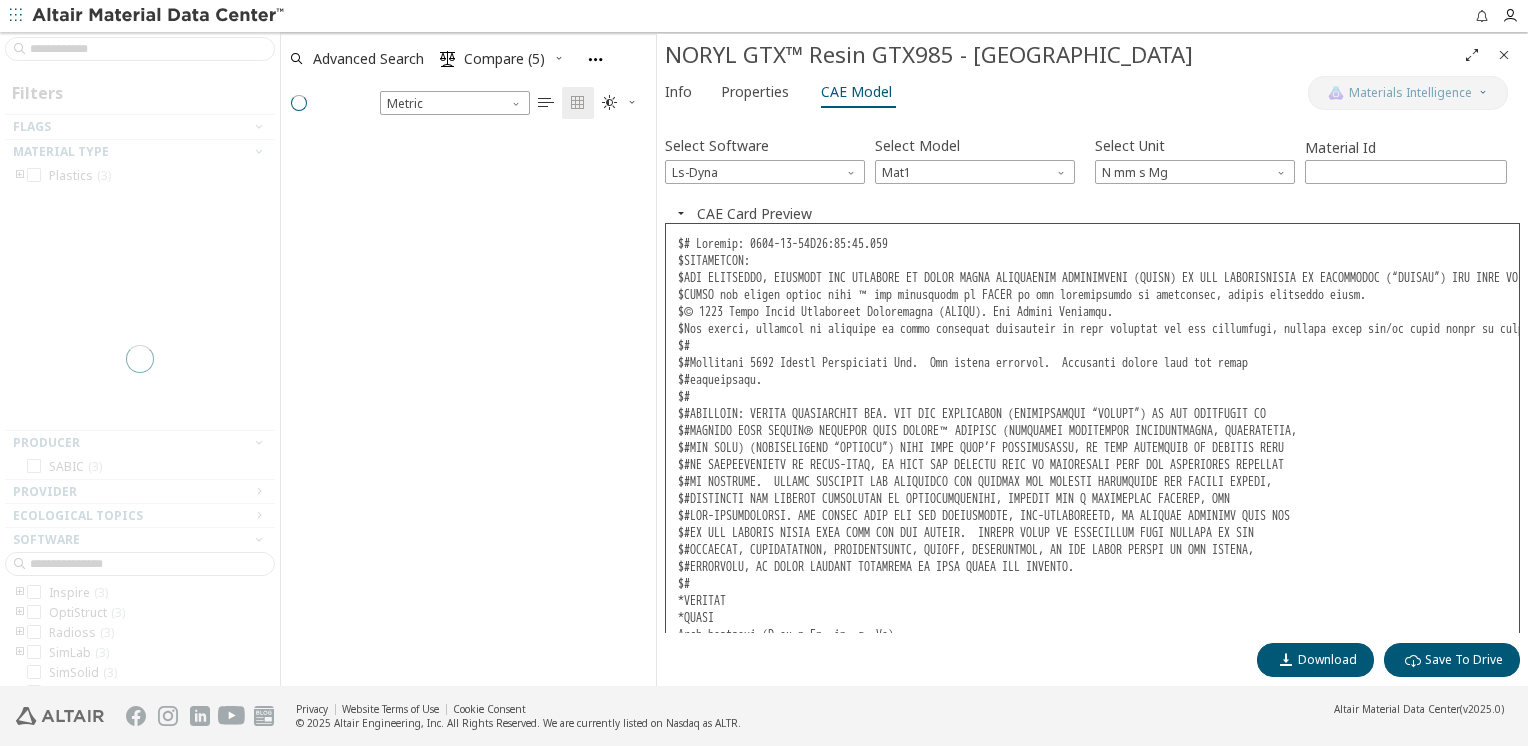 click at bounding box center [140, 359] 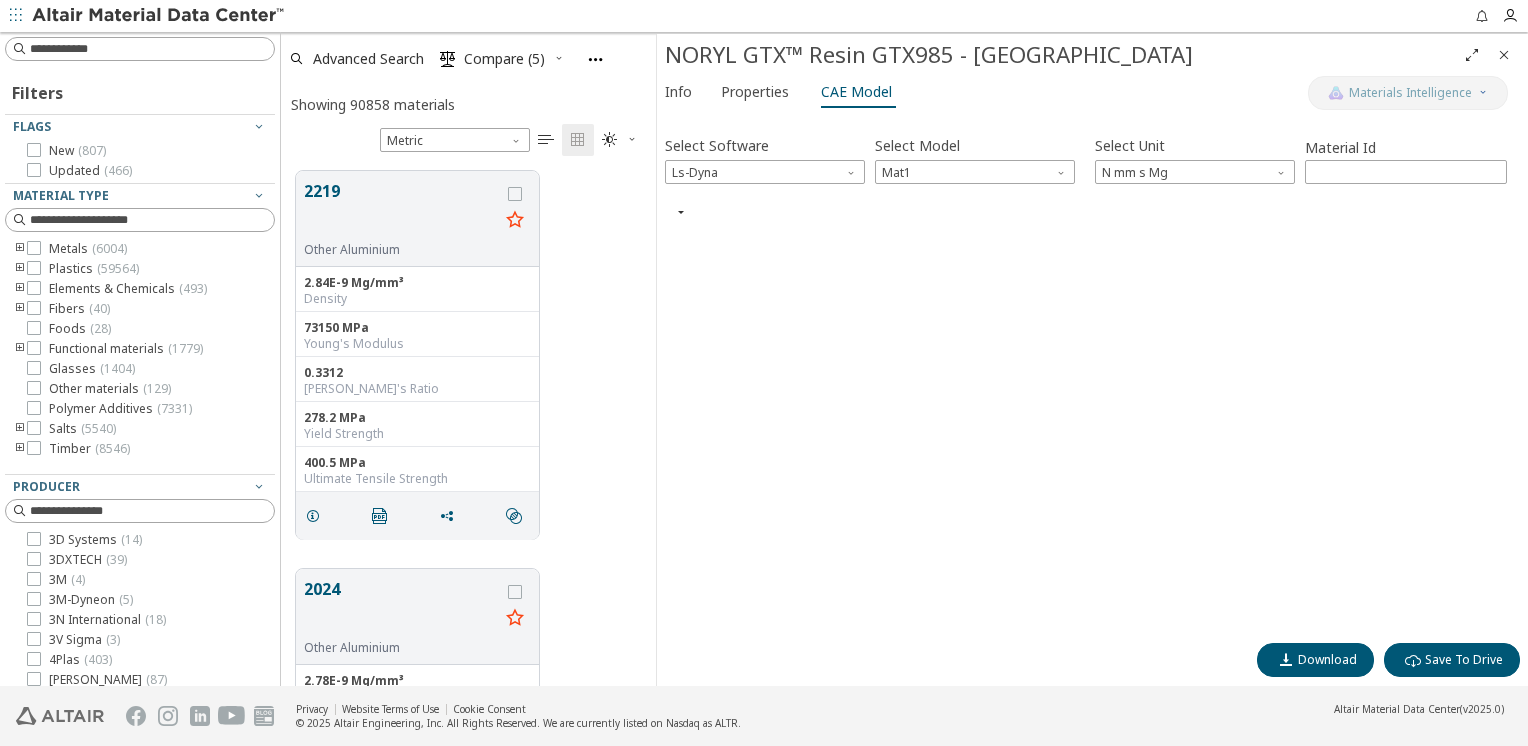scroll, scrollTop: 516, scrollLeft: 360, axis: both 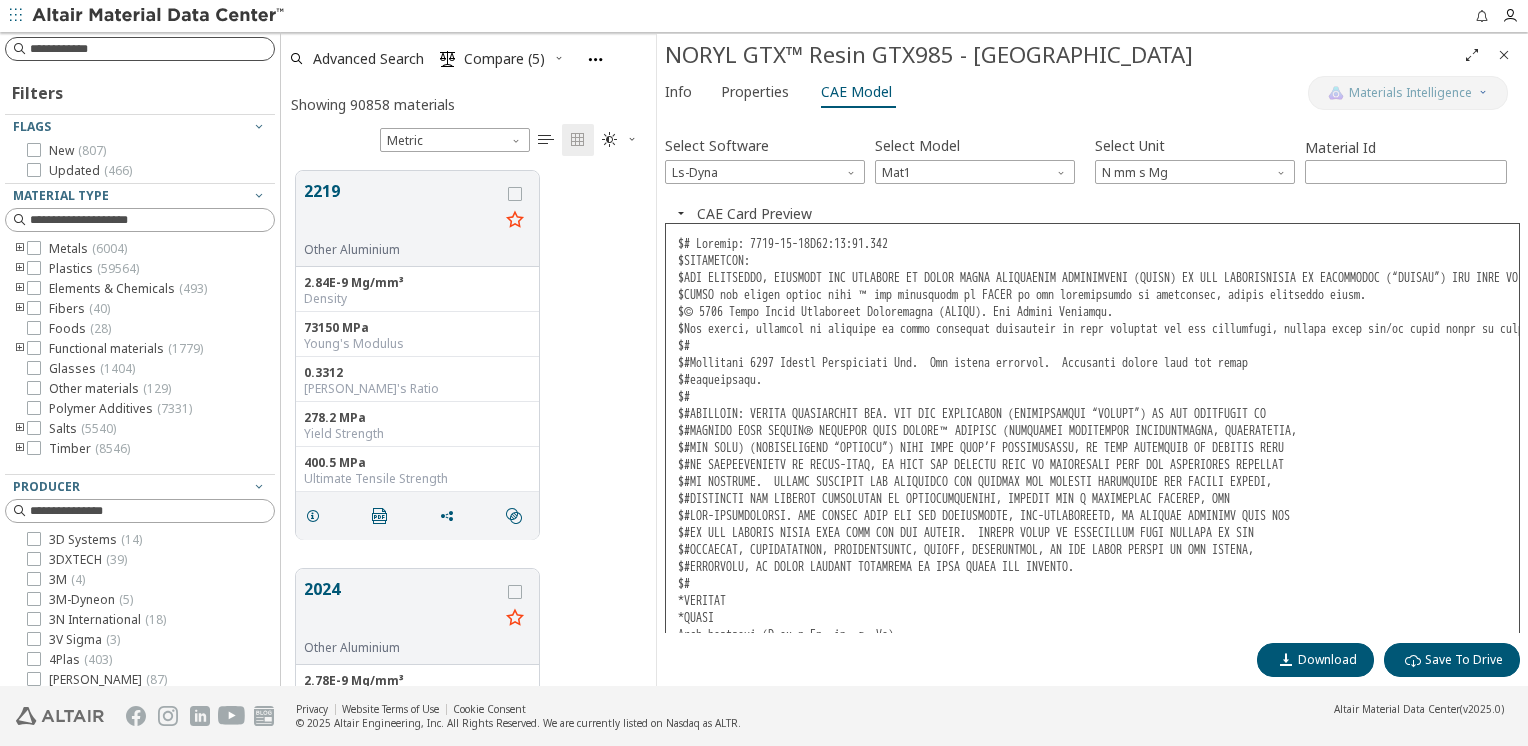 click at bounding box center (152, 49) 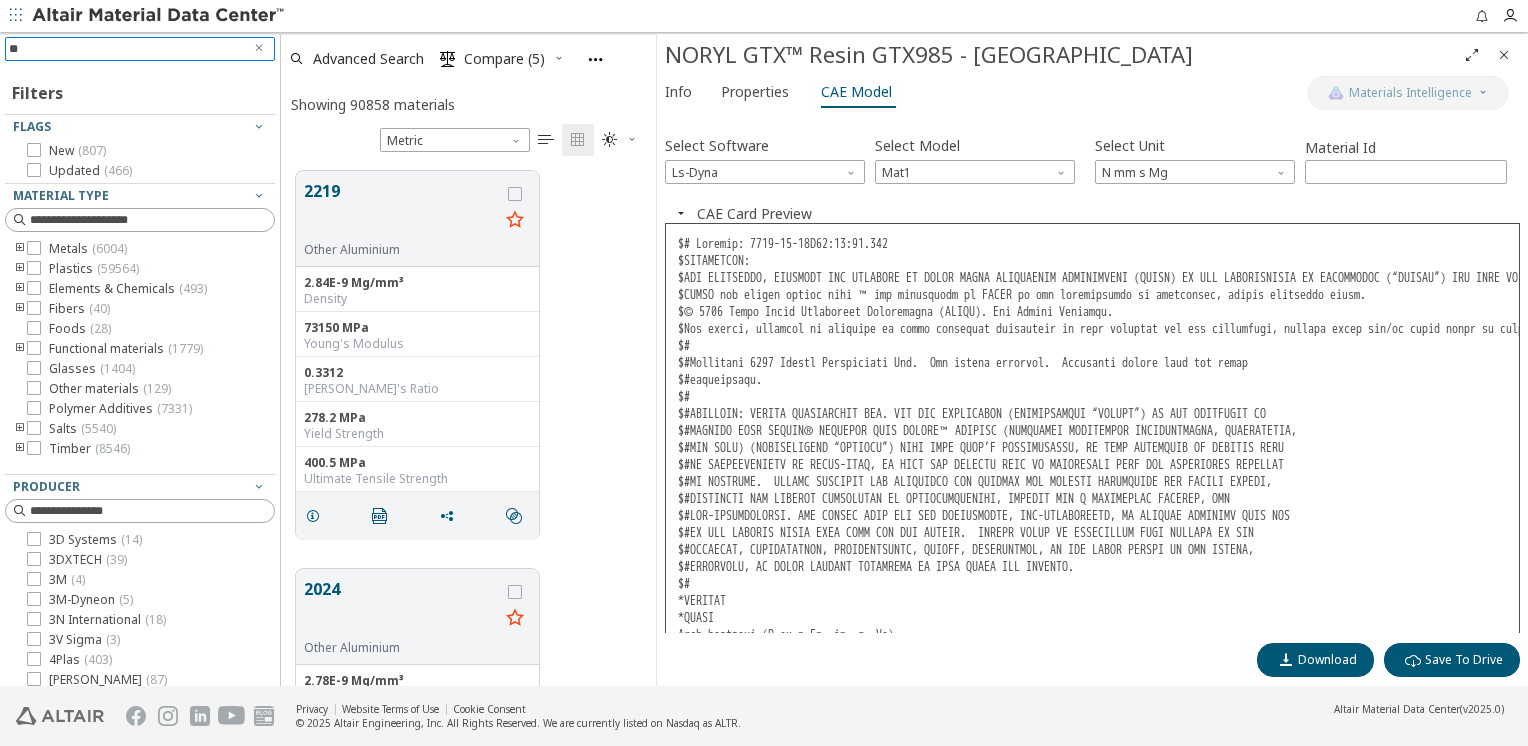 type on "***" 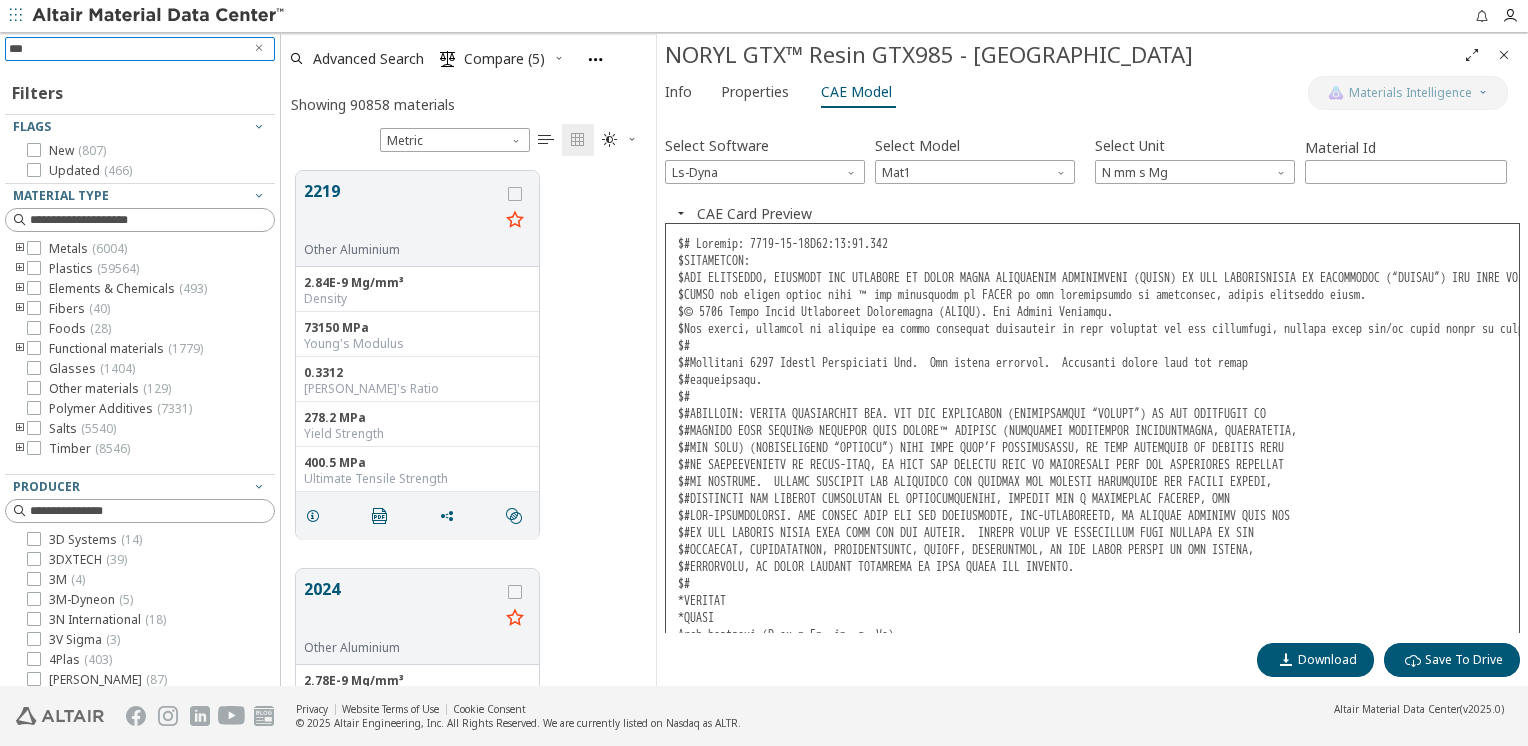 type 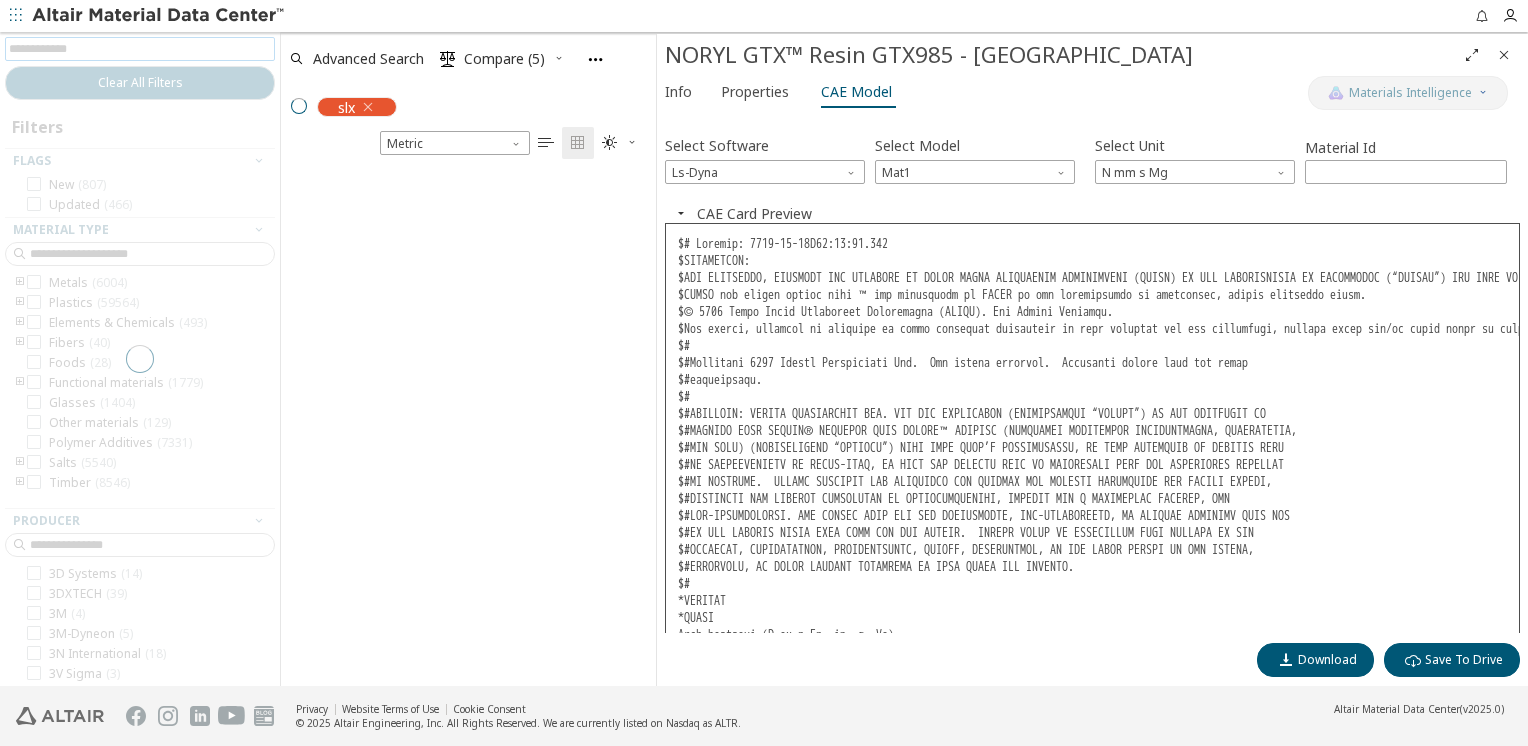 scroll, scrollTop: 513, scrollLeft: 360, axis: both 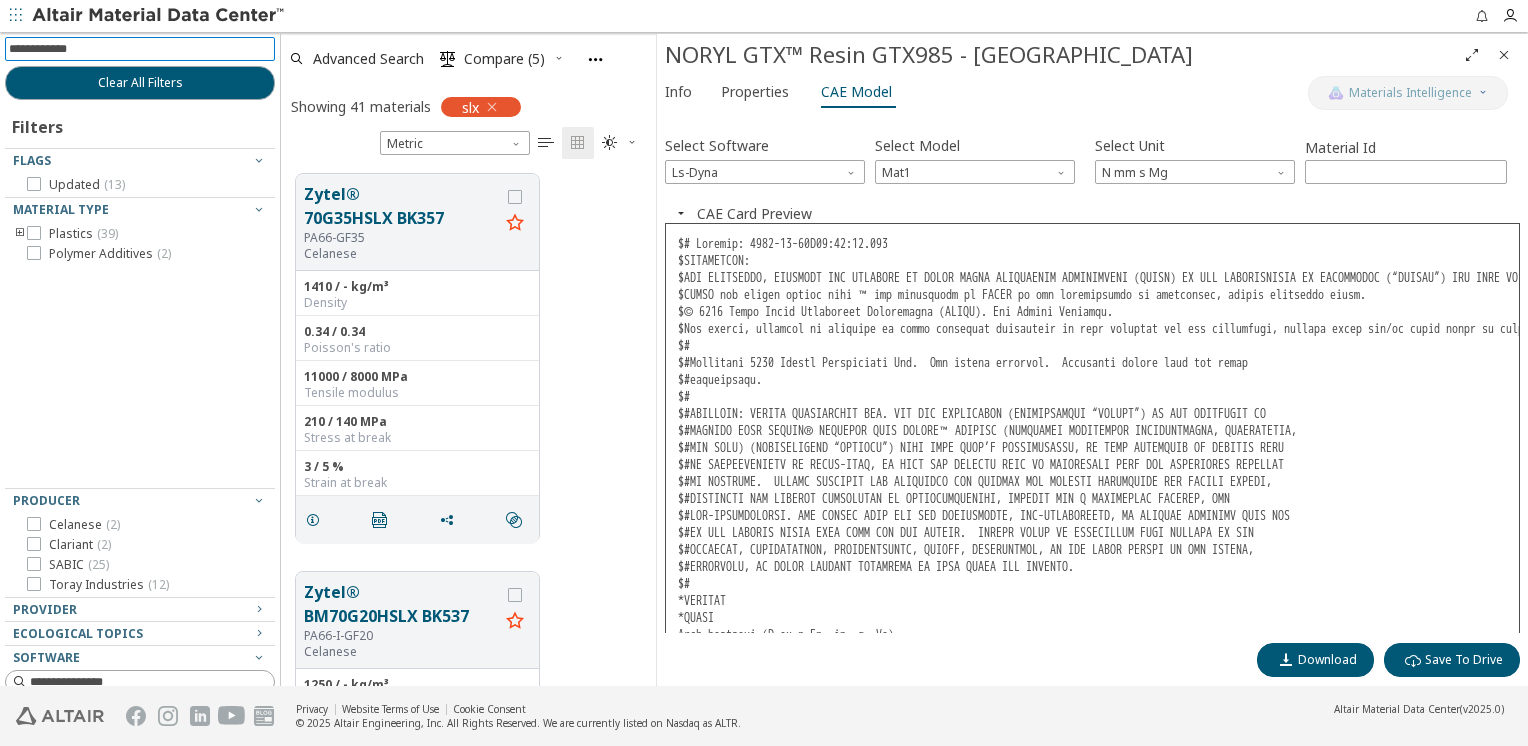 click at bounding box center (1504, 55) 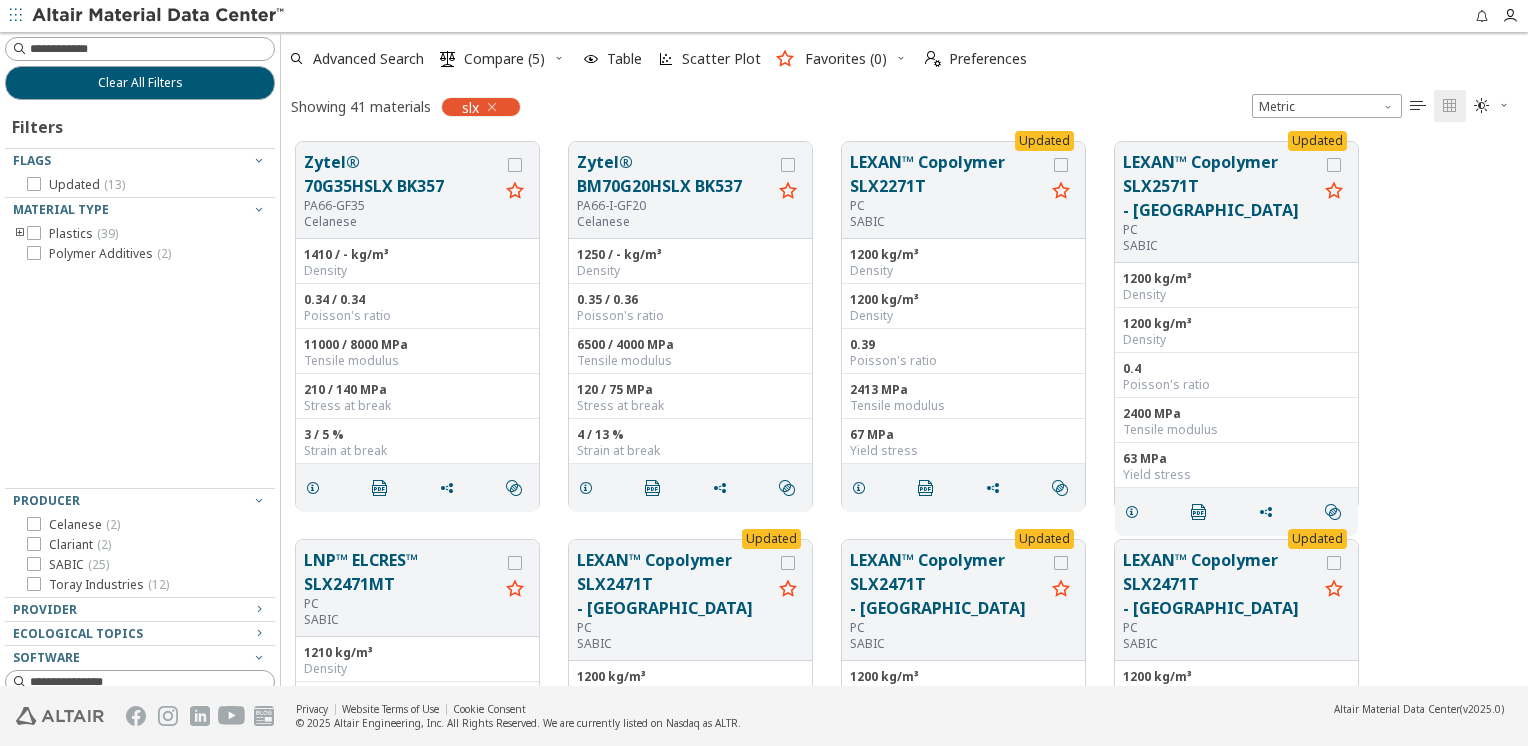 scroll, scrollTop: 16, scrollLeft: 16, axis: both 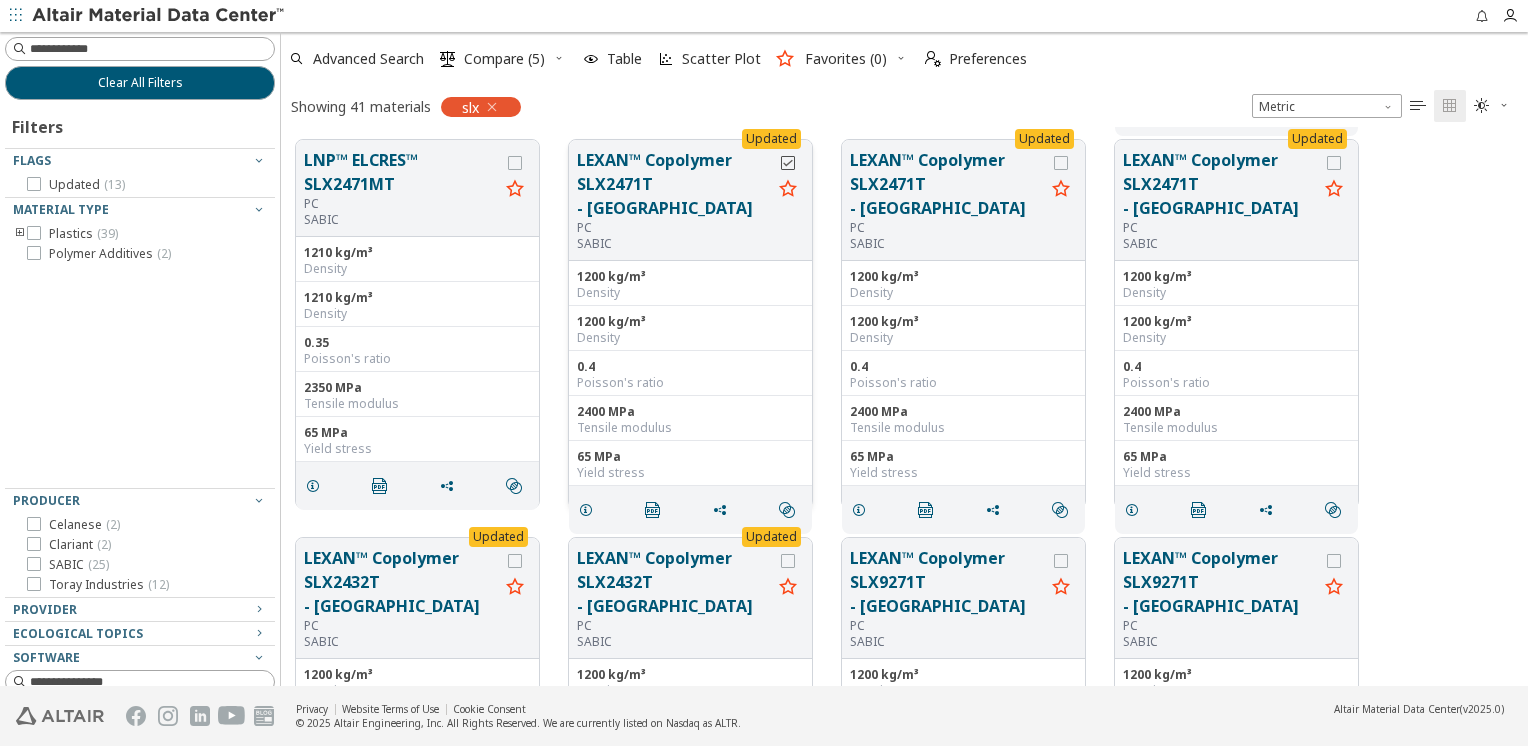 click at bounding box center (788, 163) 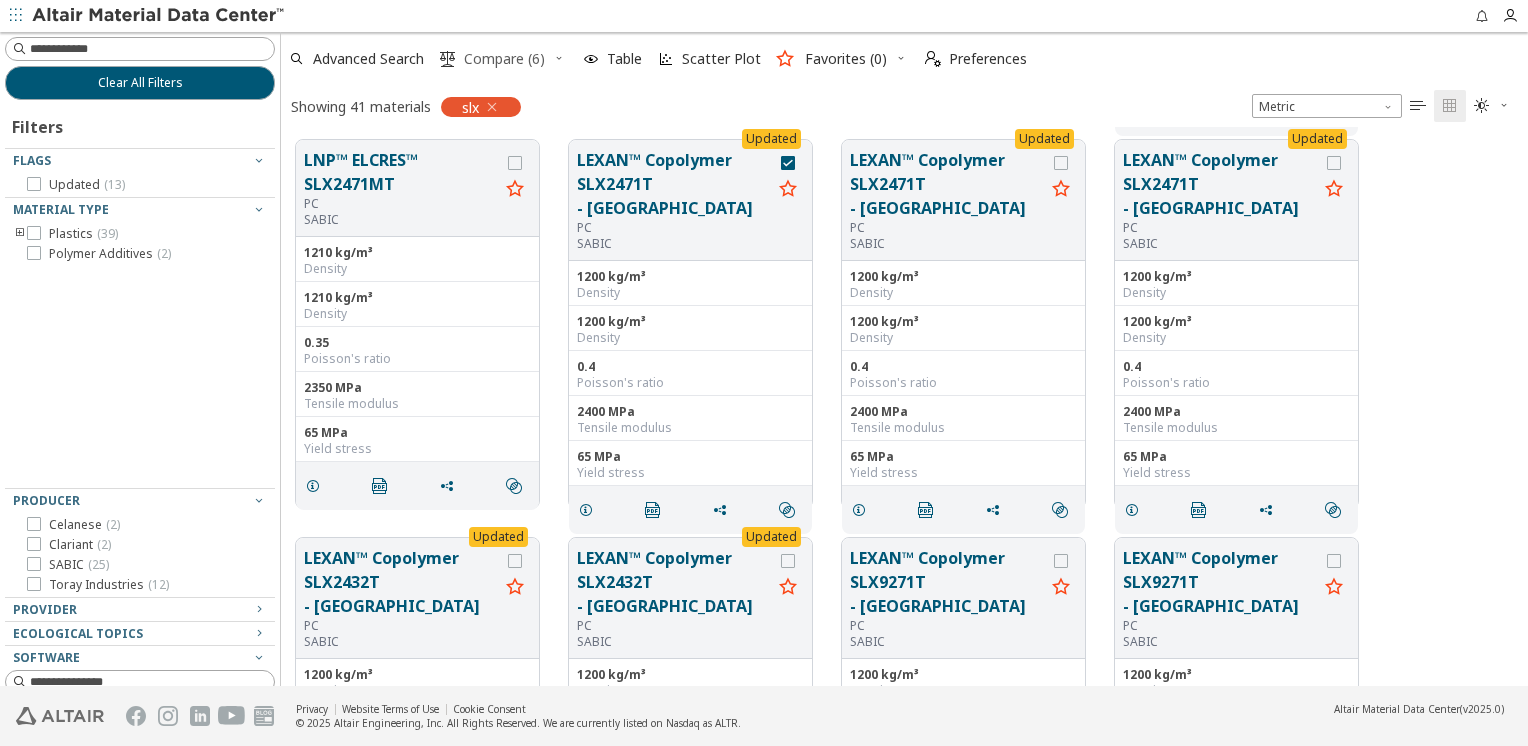 click on "Compare (6)" at bounding box center [504, 59] 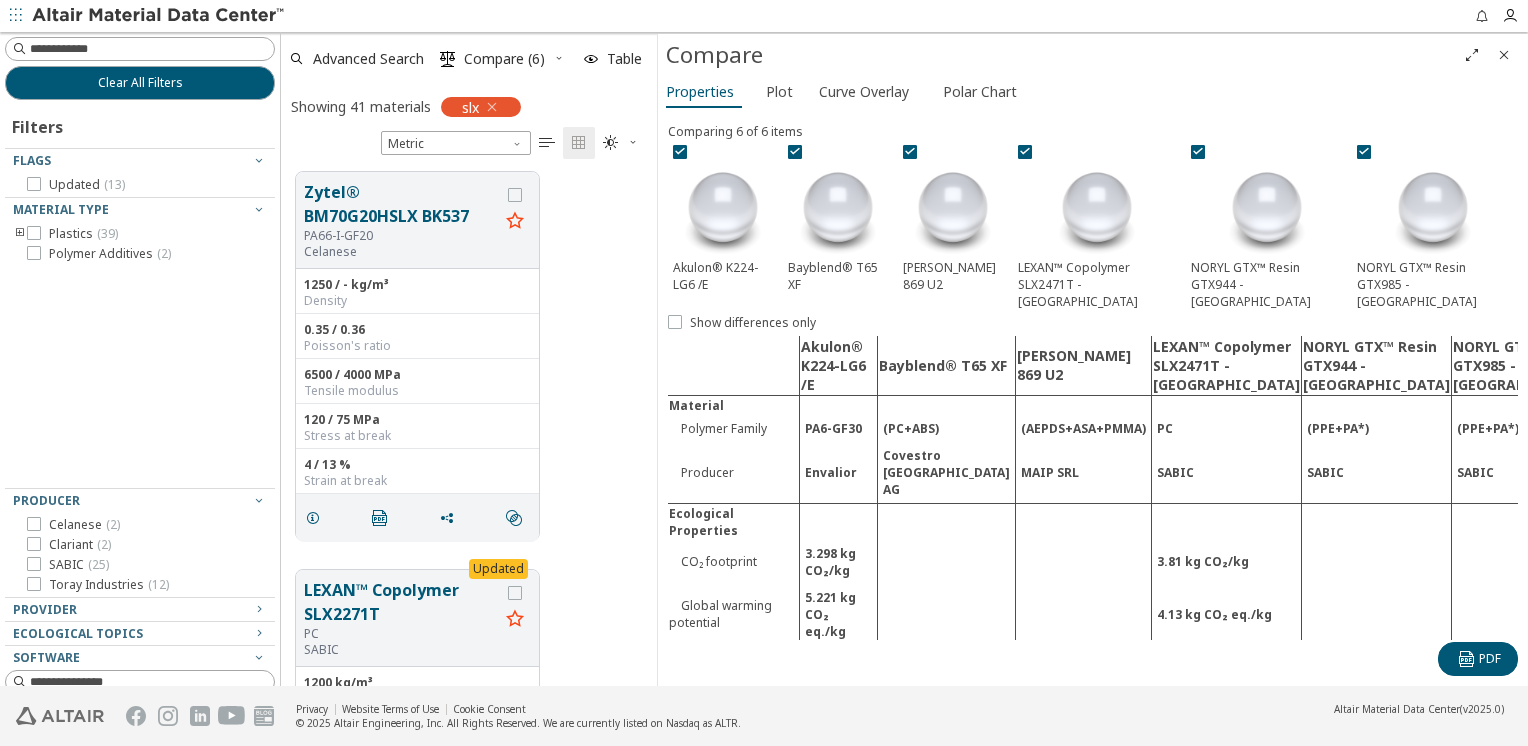 scroll, scrollTop: 513, scrollLeft: 338, axis: both 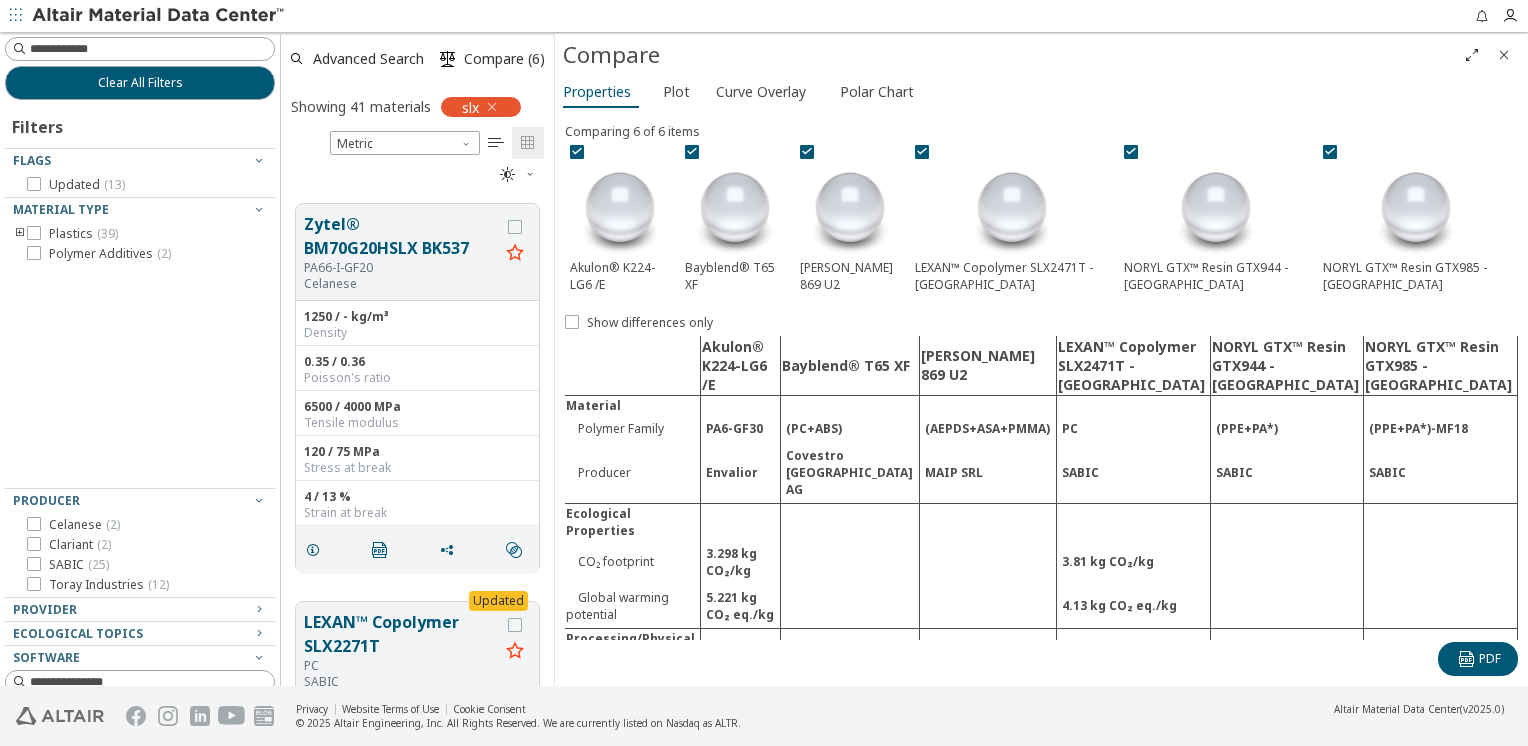 drag, startPoint x: 762, startPoint y: 324, endPoint x: 560, endPoint y: 362, distance: 205.54318 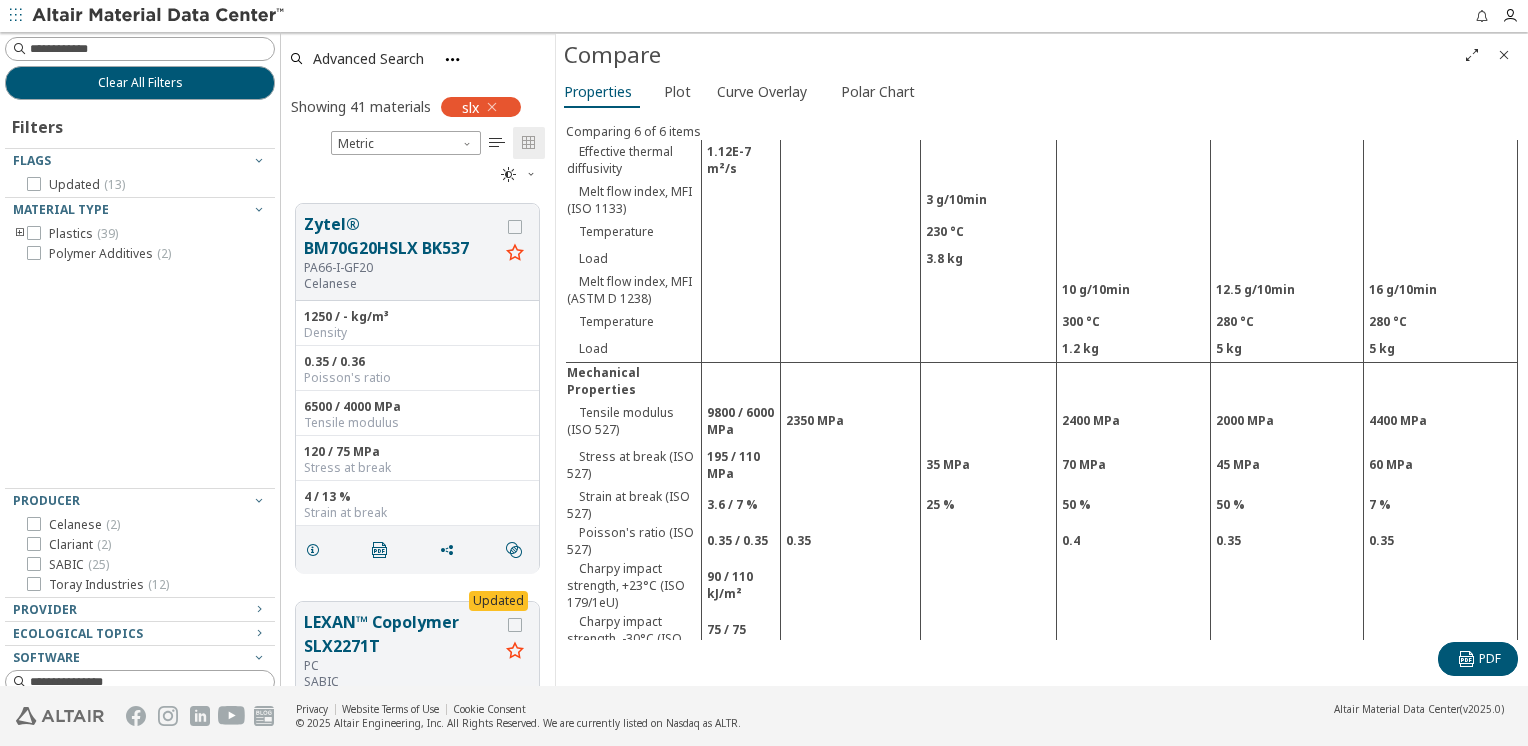 scroll, scrollTop: 700, scrollLeft: 0, axis: vertical 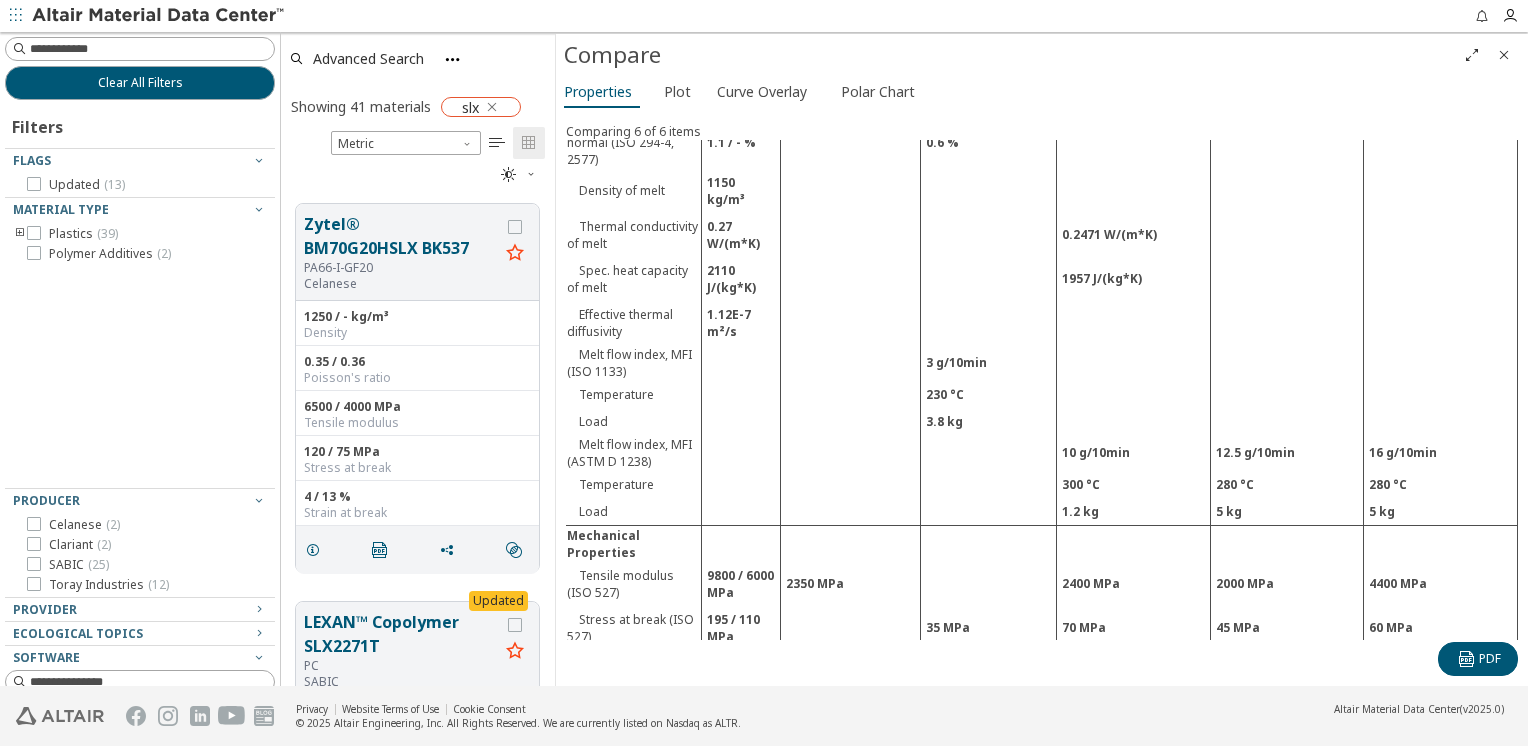 click at bounding box center (492, 107) 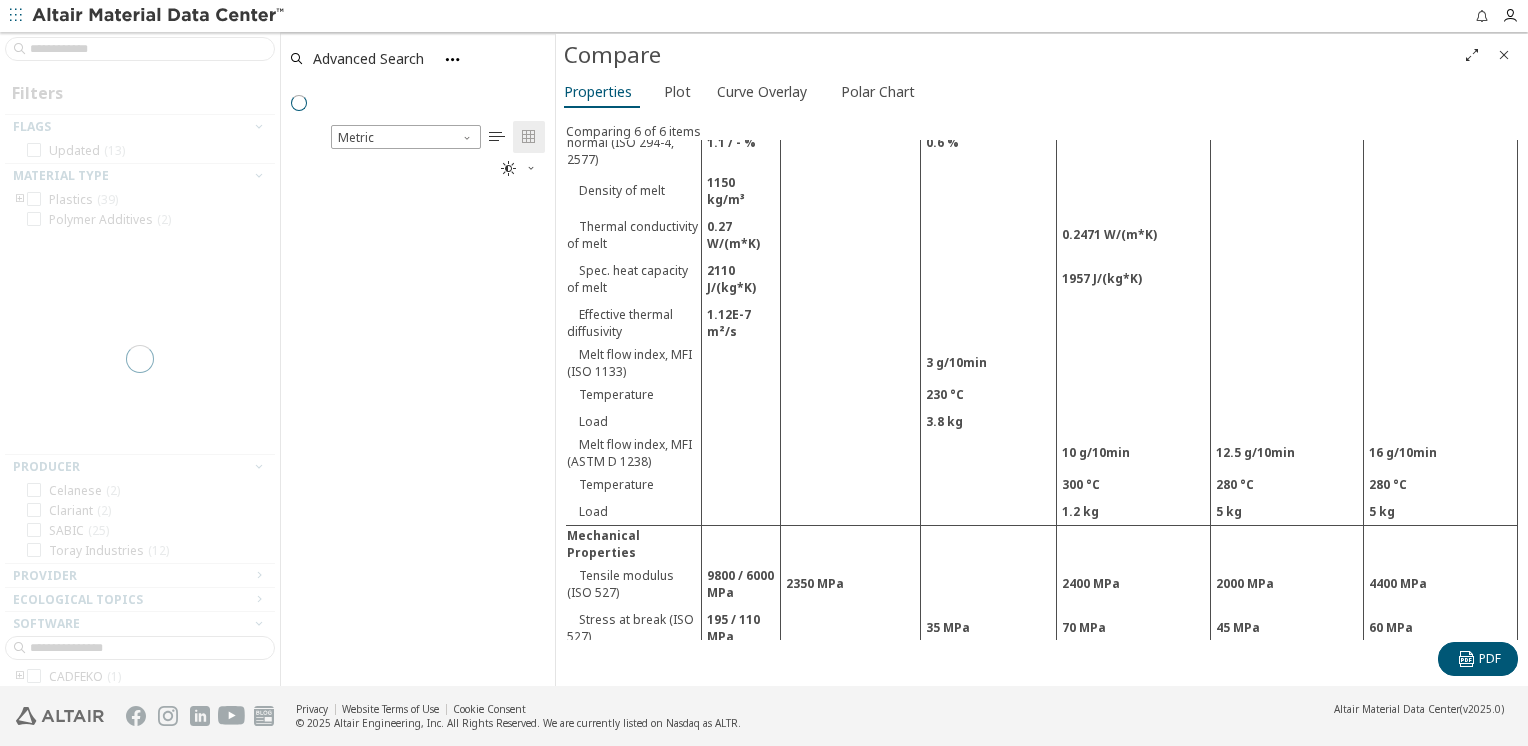 scroll, scrollTop: 16, scrollLeft: 16, axis: both 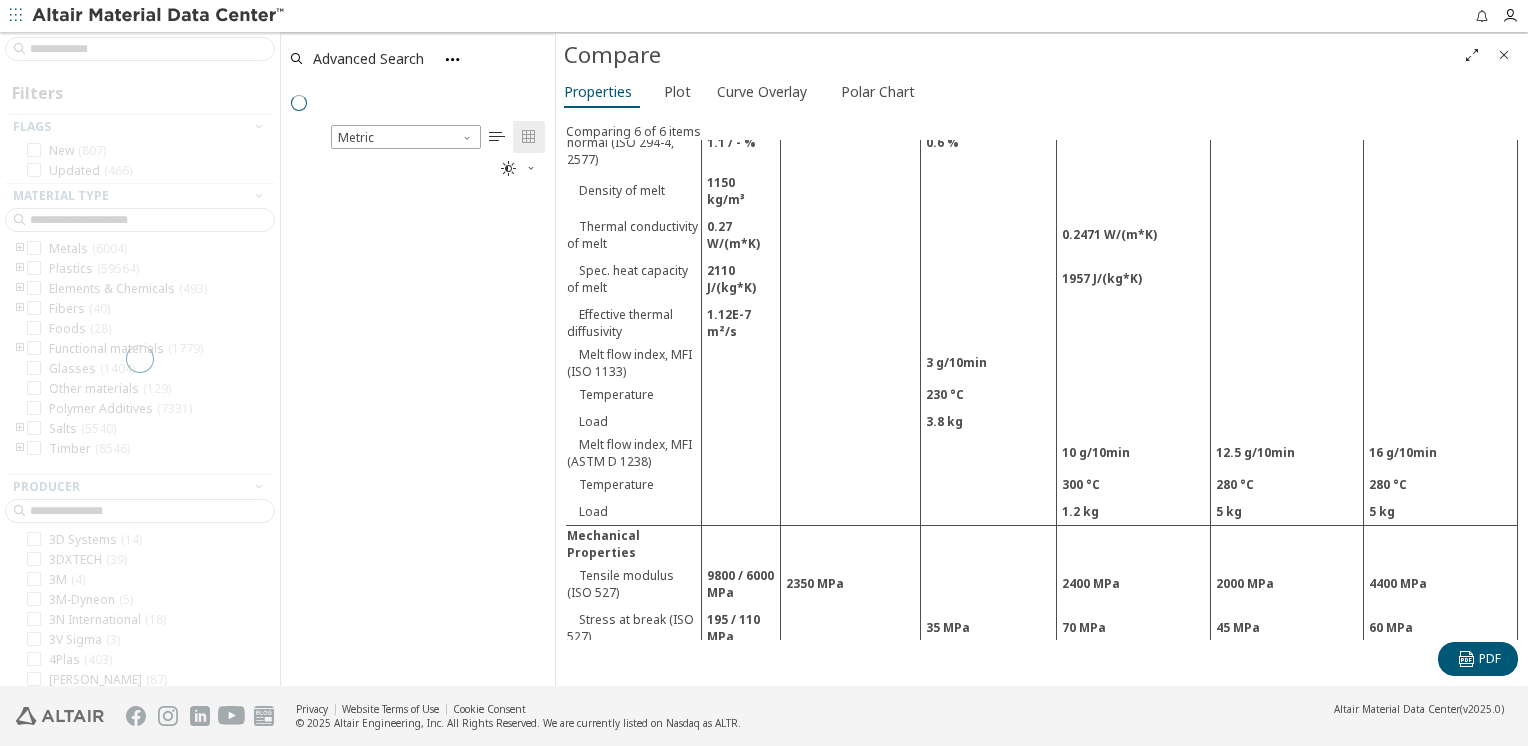 click at bounding box center [1504, 55] 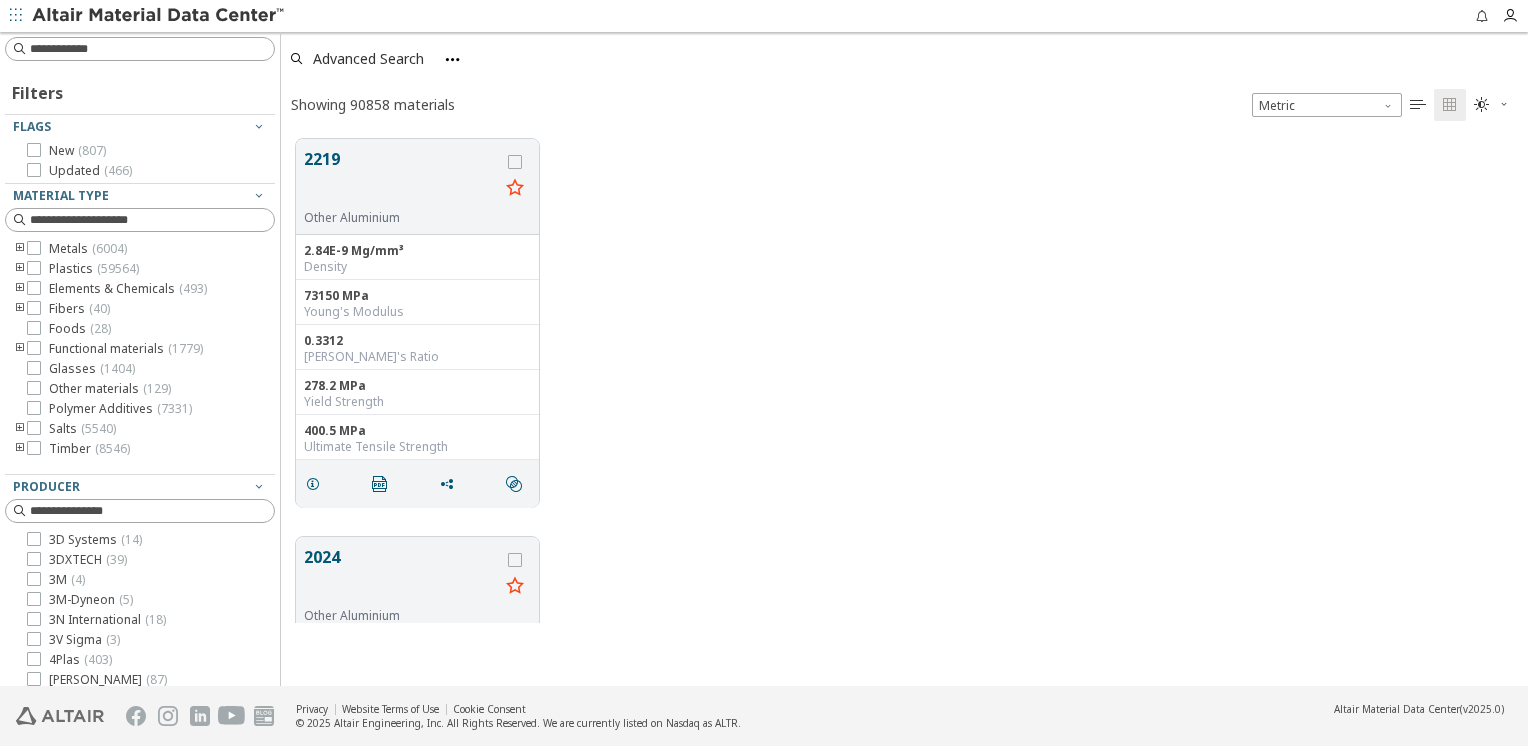 scroll, scrollTop: 548, scrollLeft: 1232, axis: both 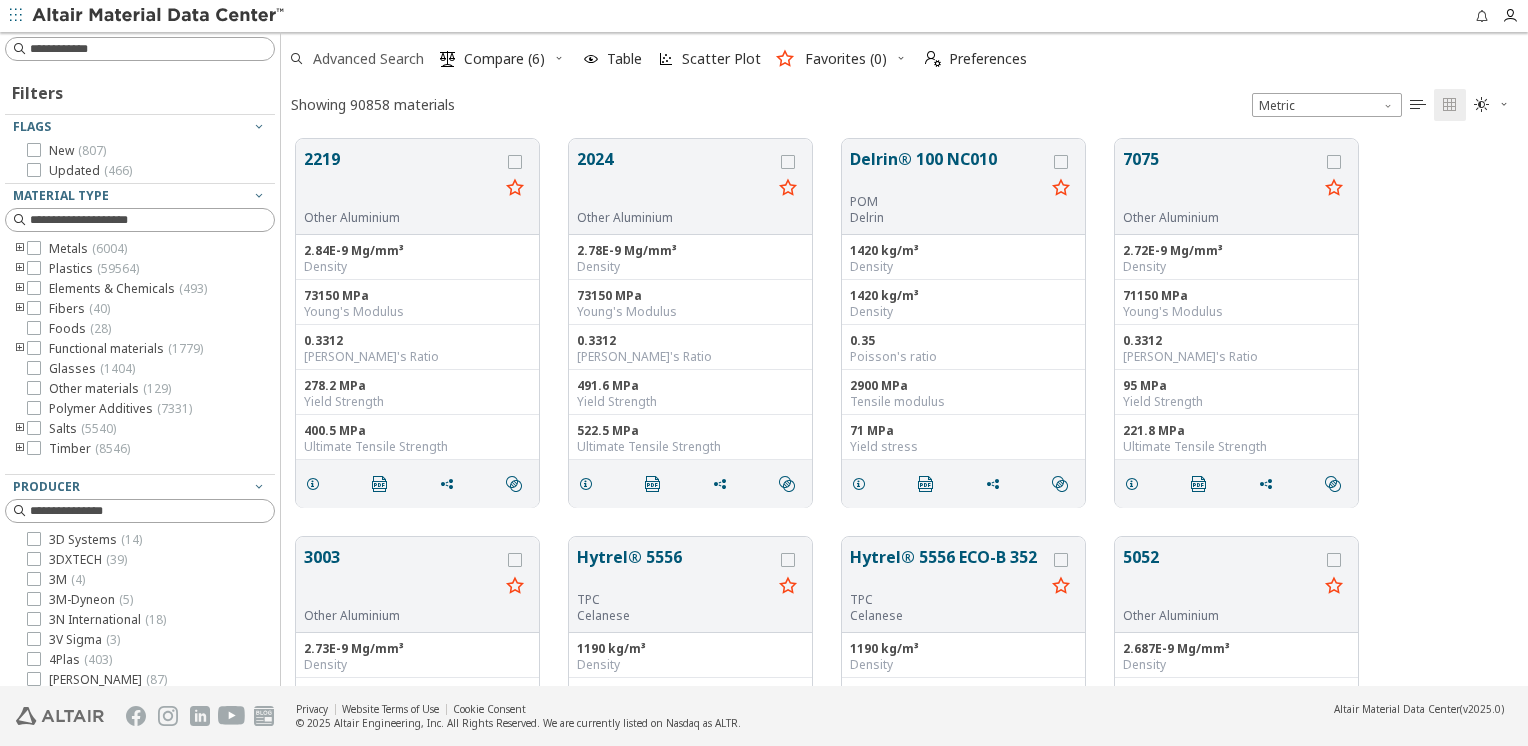 click on "Advanced Search" at bounding box center (368, 59) 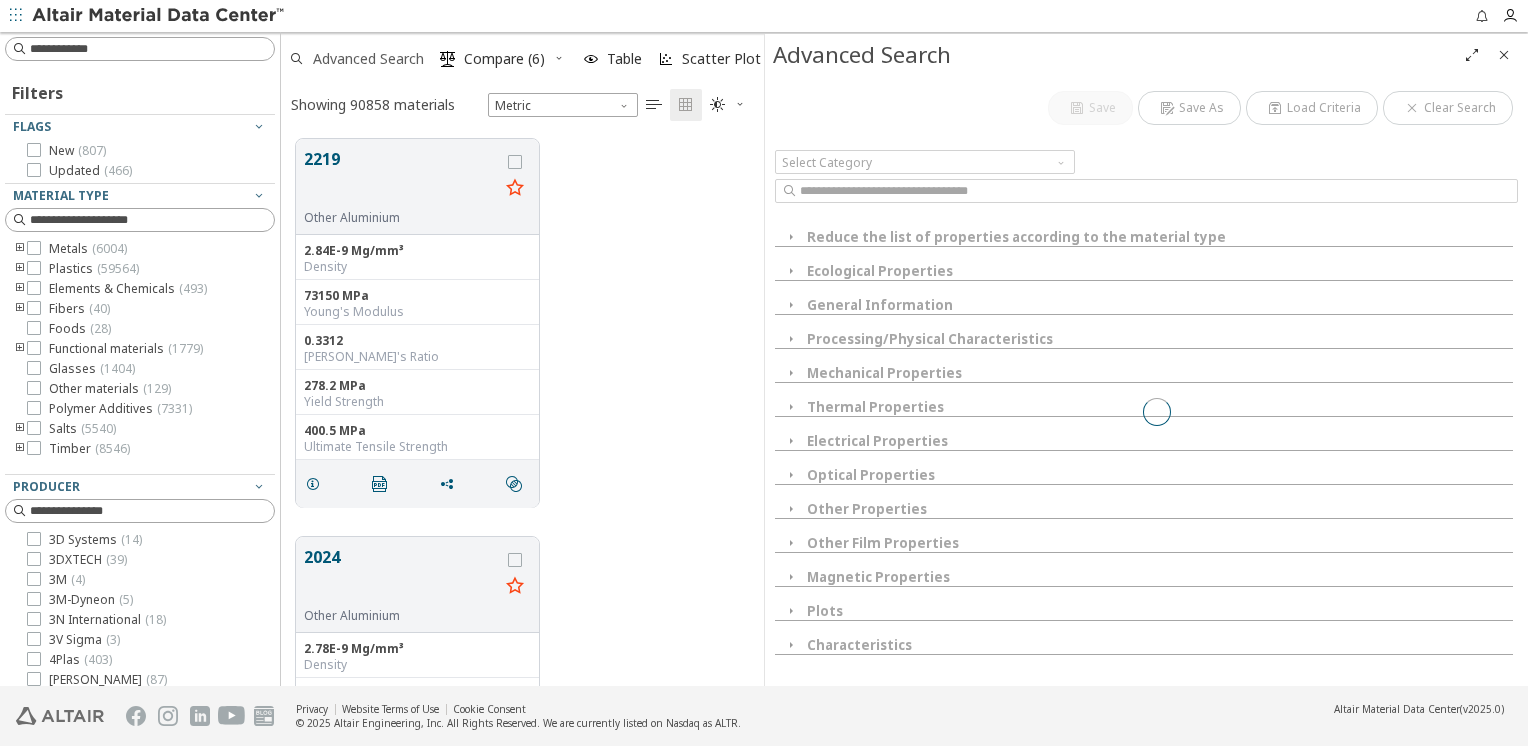 scroll, scrollTop: 548, scrollLeft: 468, axis: both 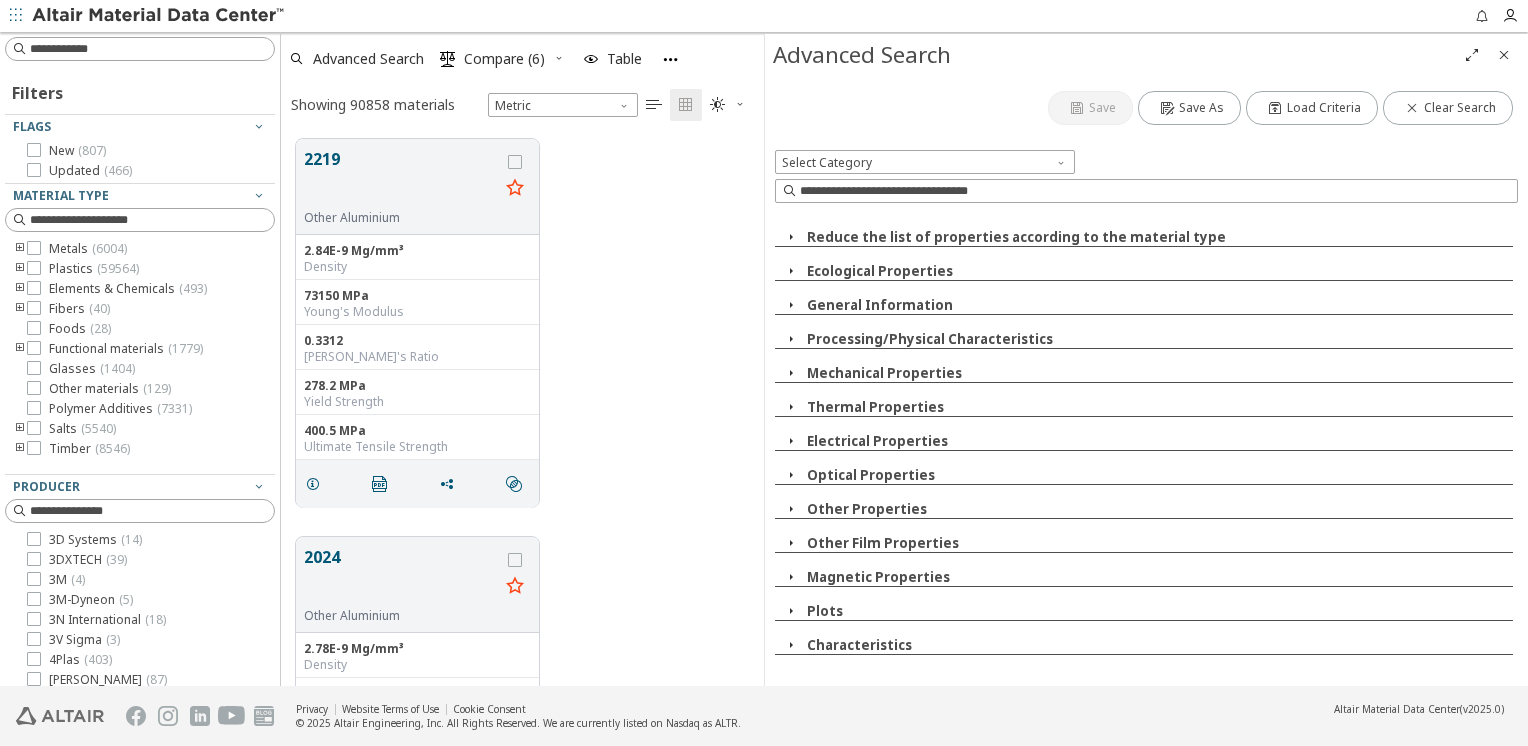 click at bounding box center (791, 407) 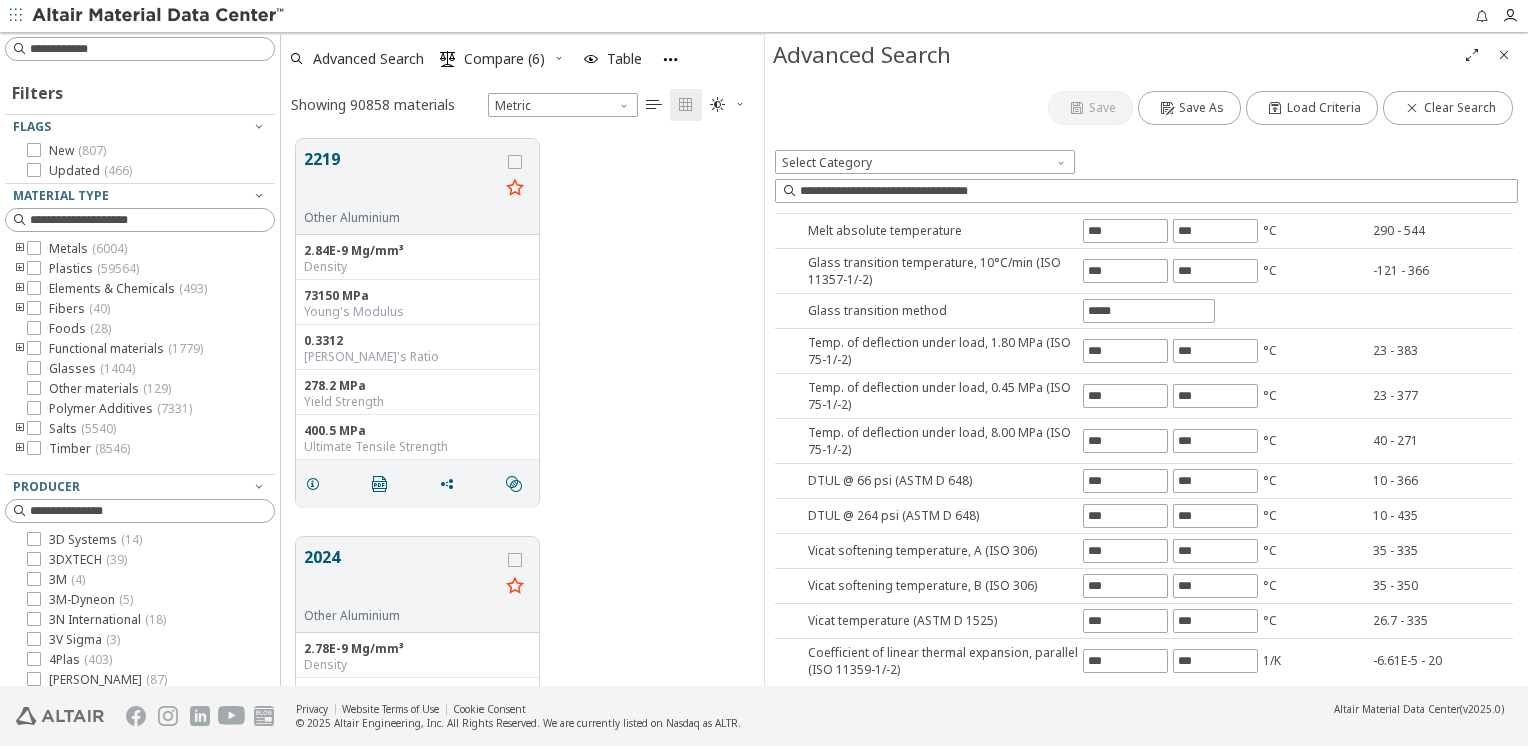 scroll, scrollTop: 300, scrollLeft: 0, axis: vertical 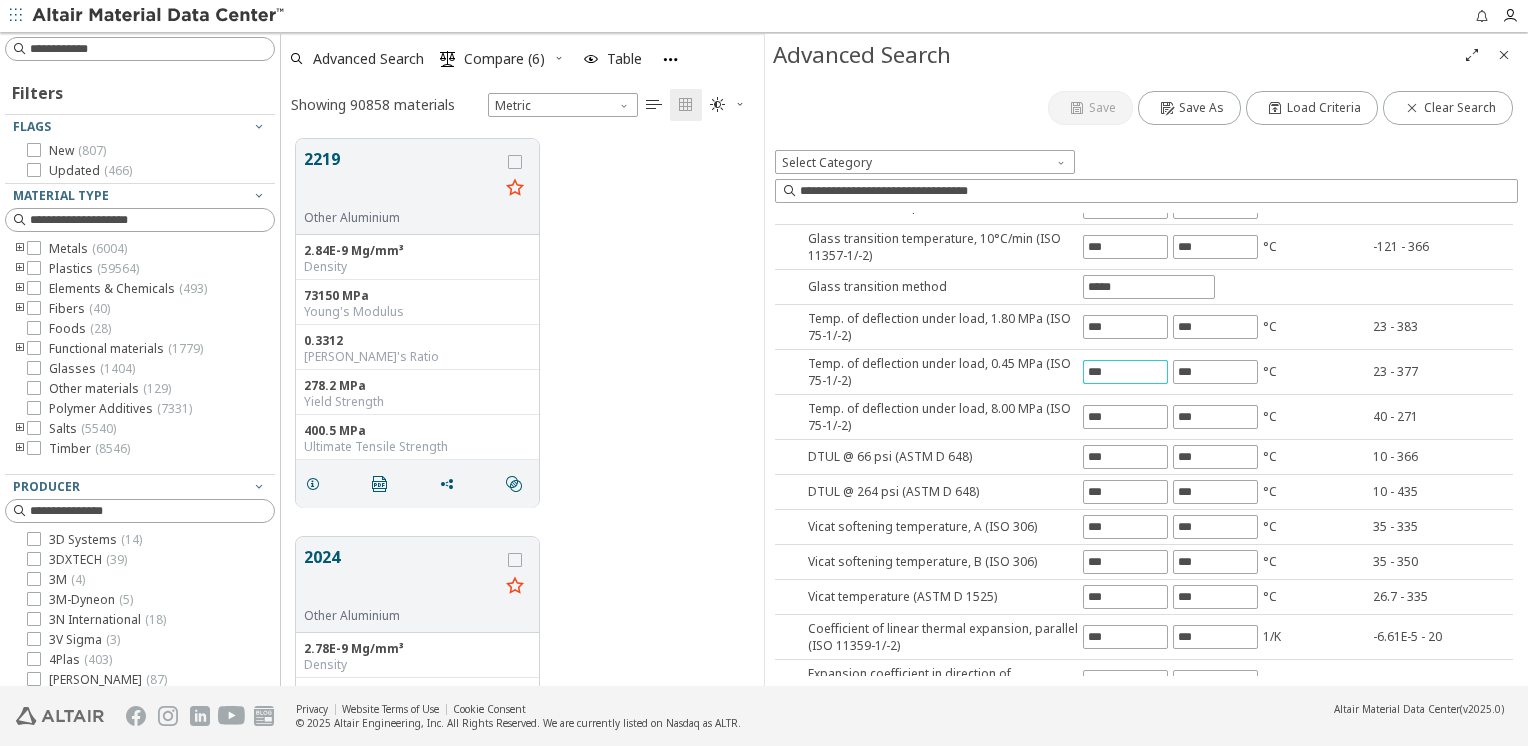 click at bounding box center (1125, 372) 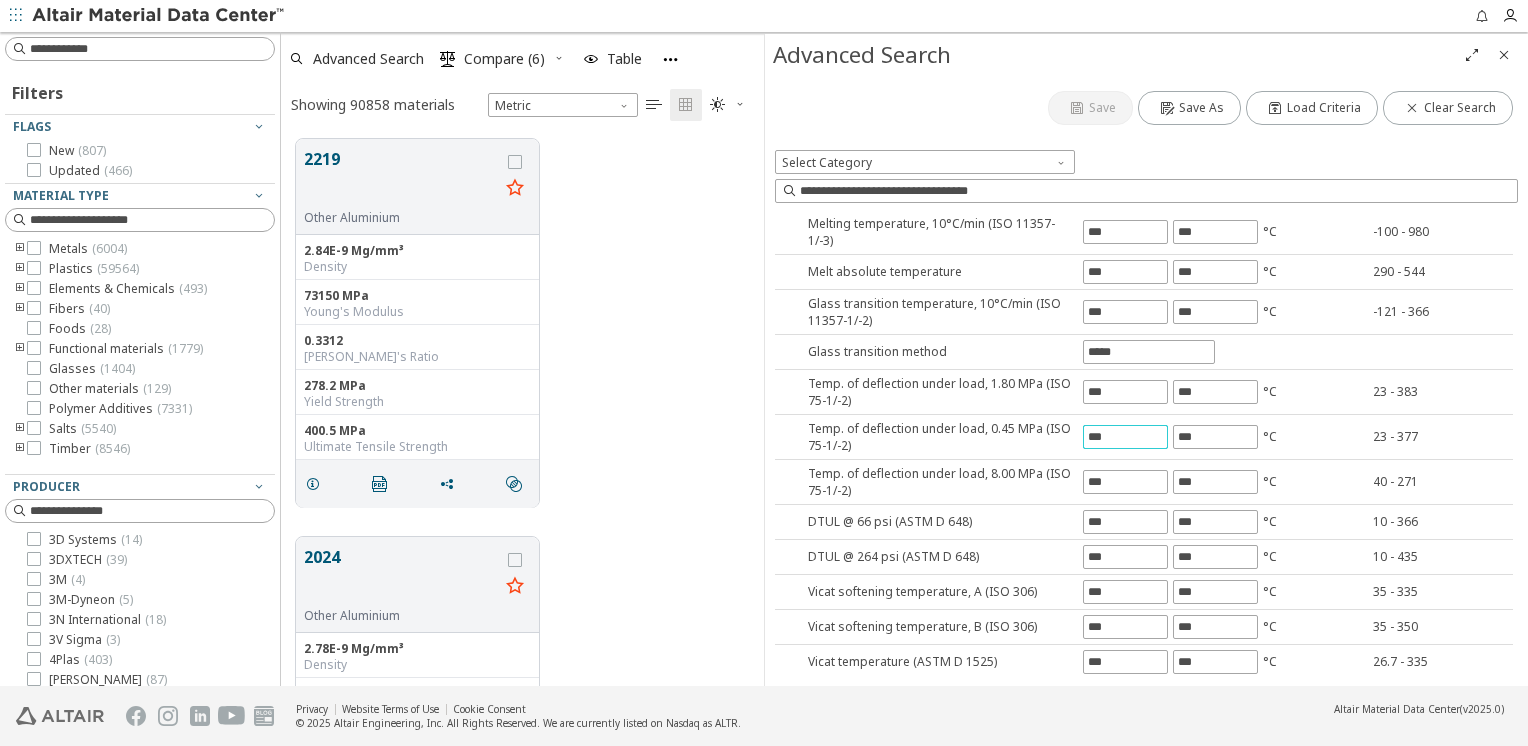 scroll, scrollTop: 200, scrollLeft: 0, axis: vertical 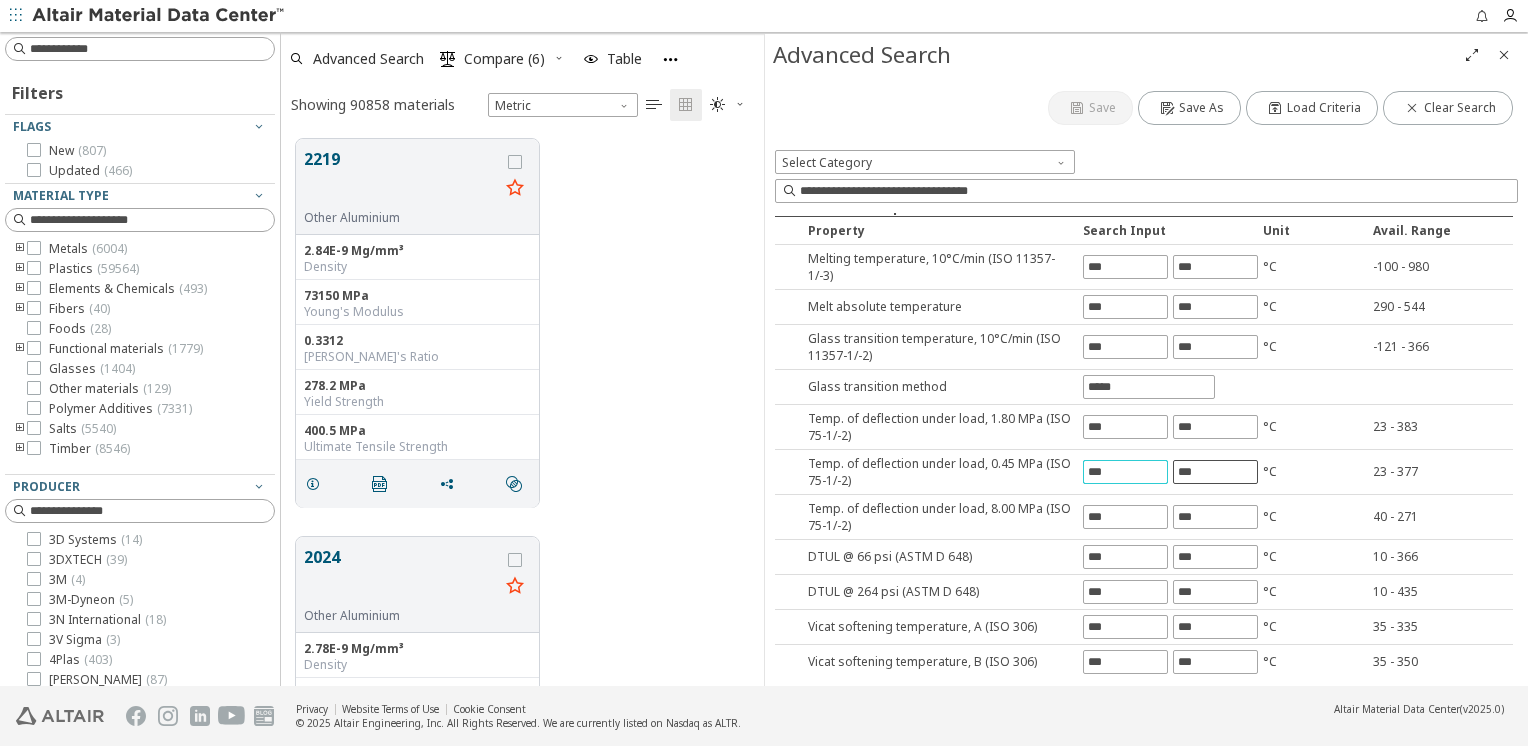 type on "***" 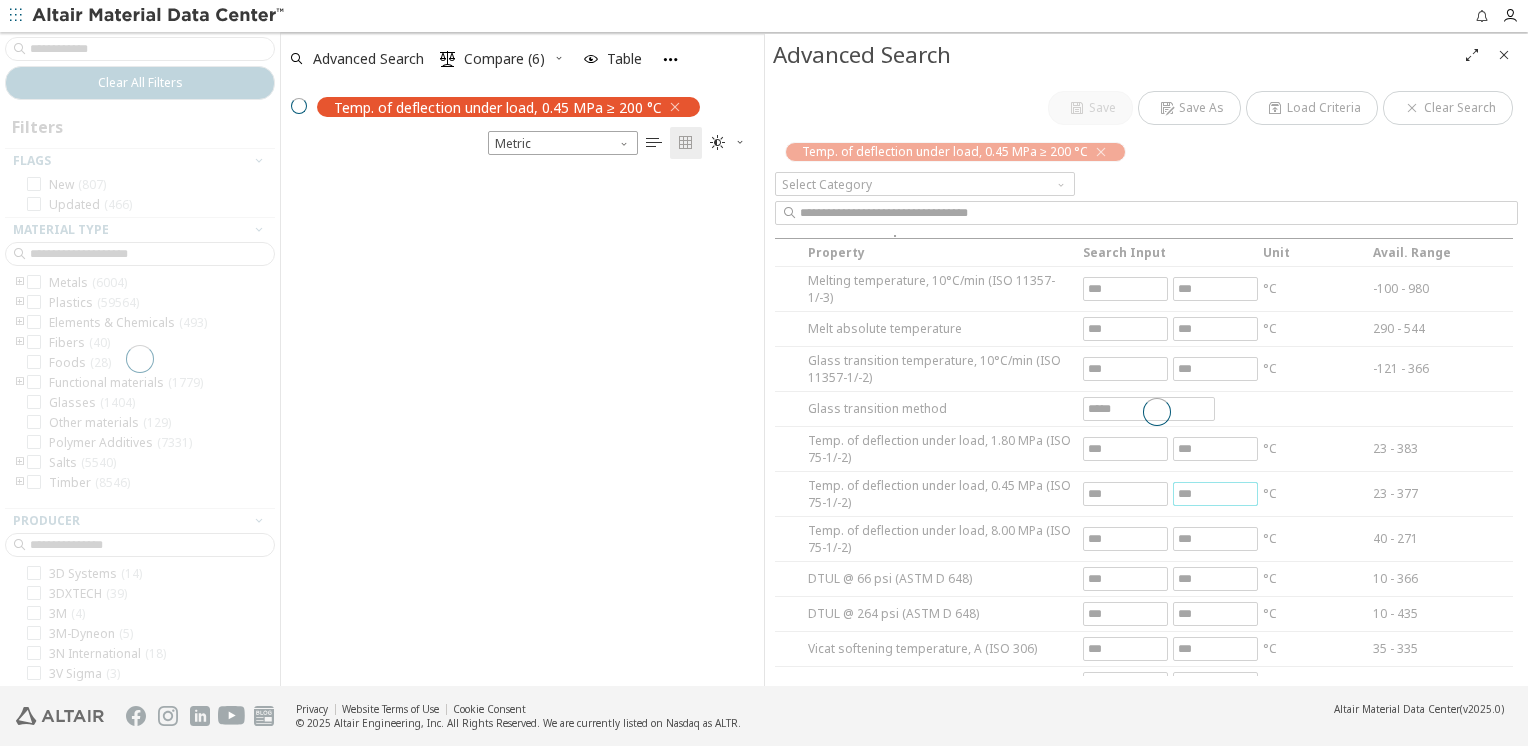 scroll, scrollTop: 513, scrollLeft: 468, axis: both 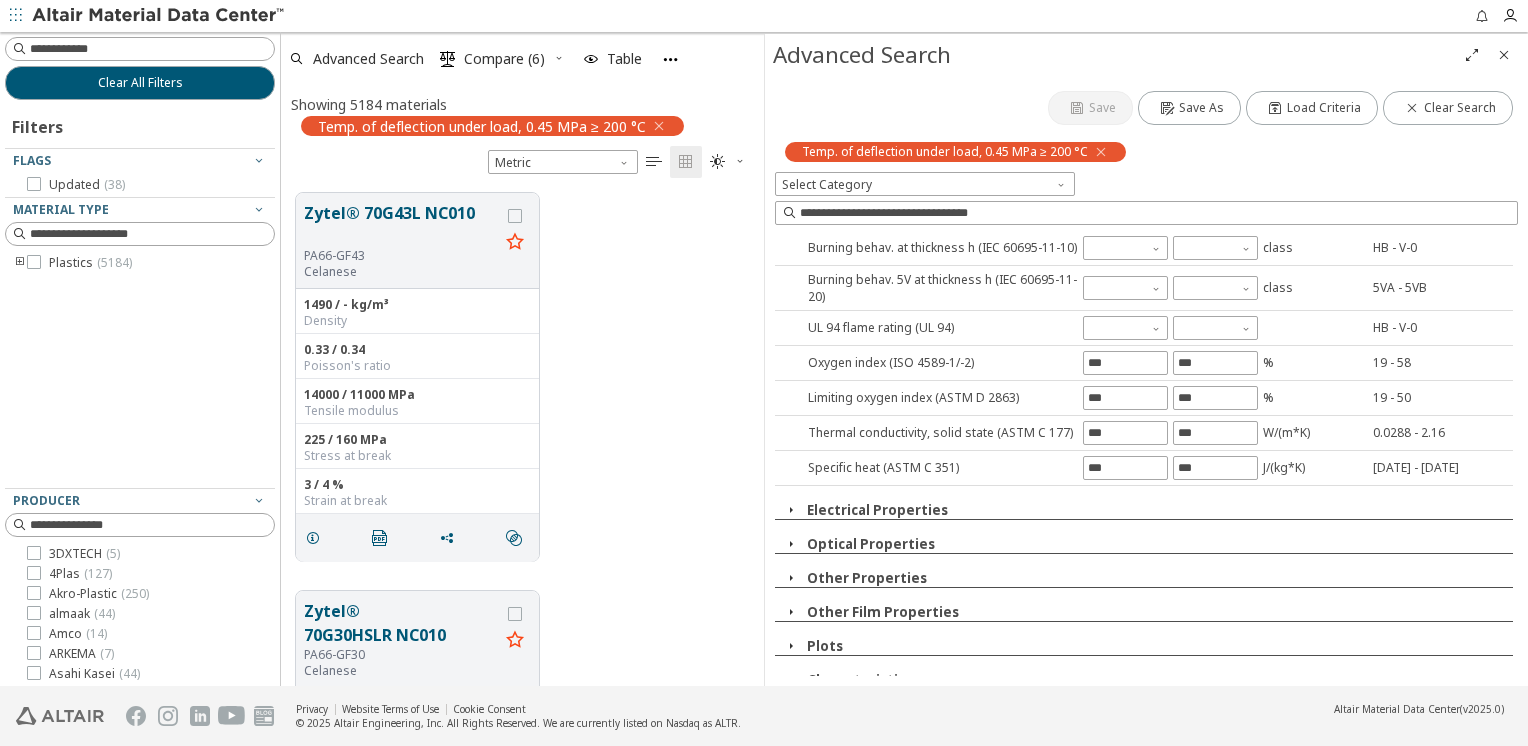 click at bounding box center [791, 680] 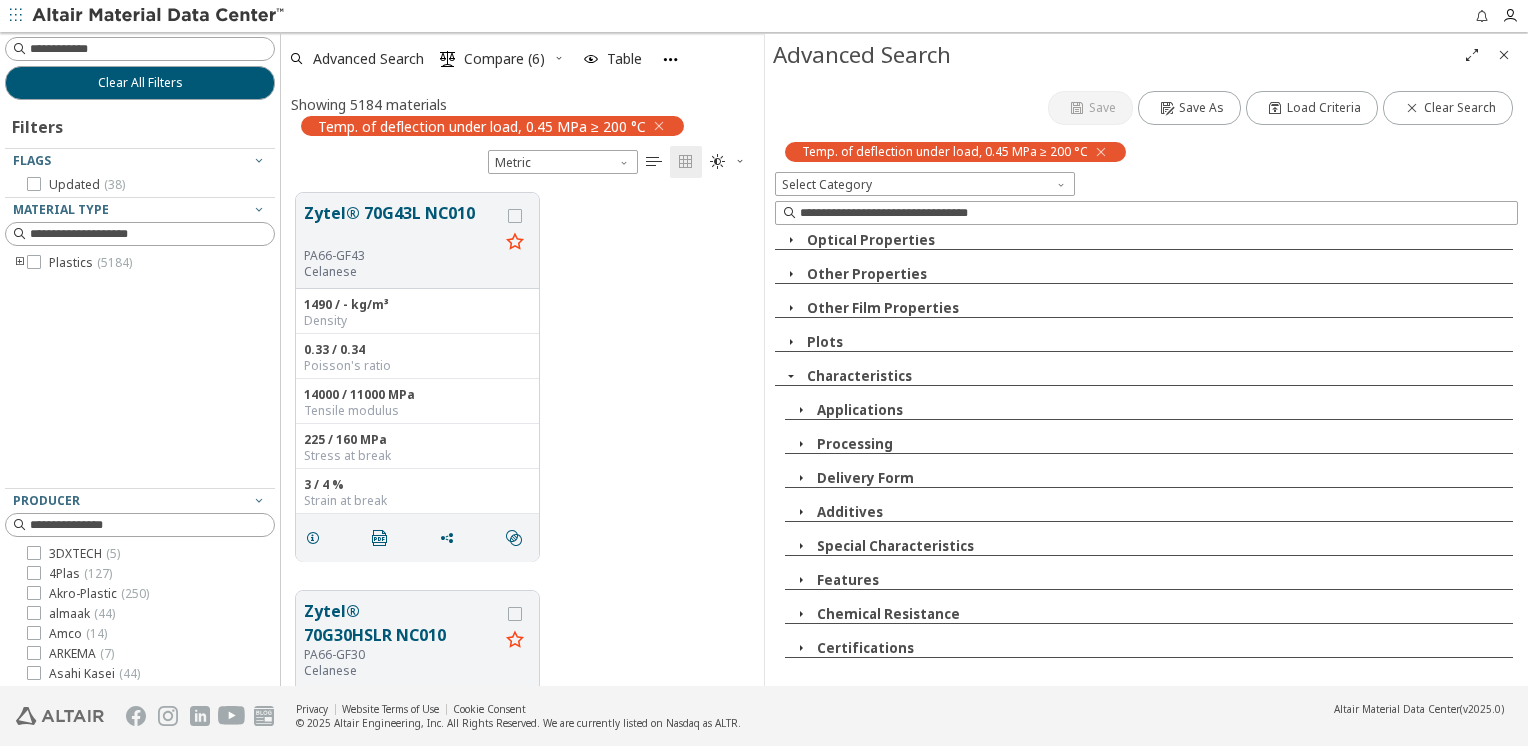 scroll, scrollTop: 1044, scrollLeft: 0, axis: vertical 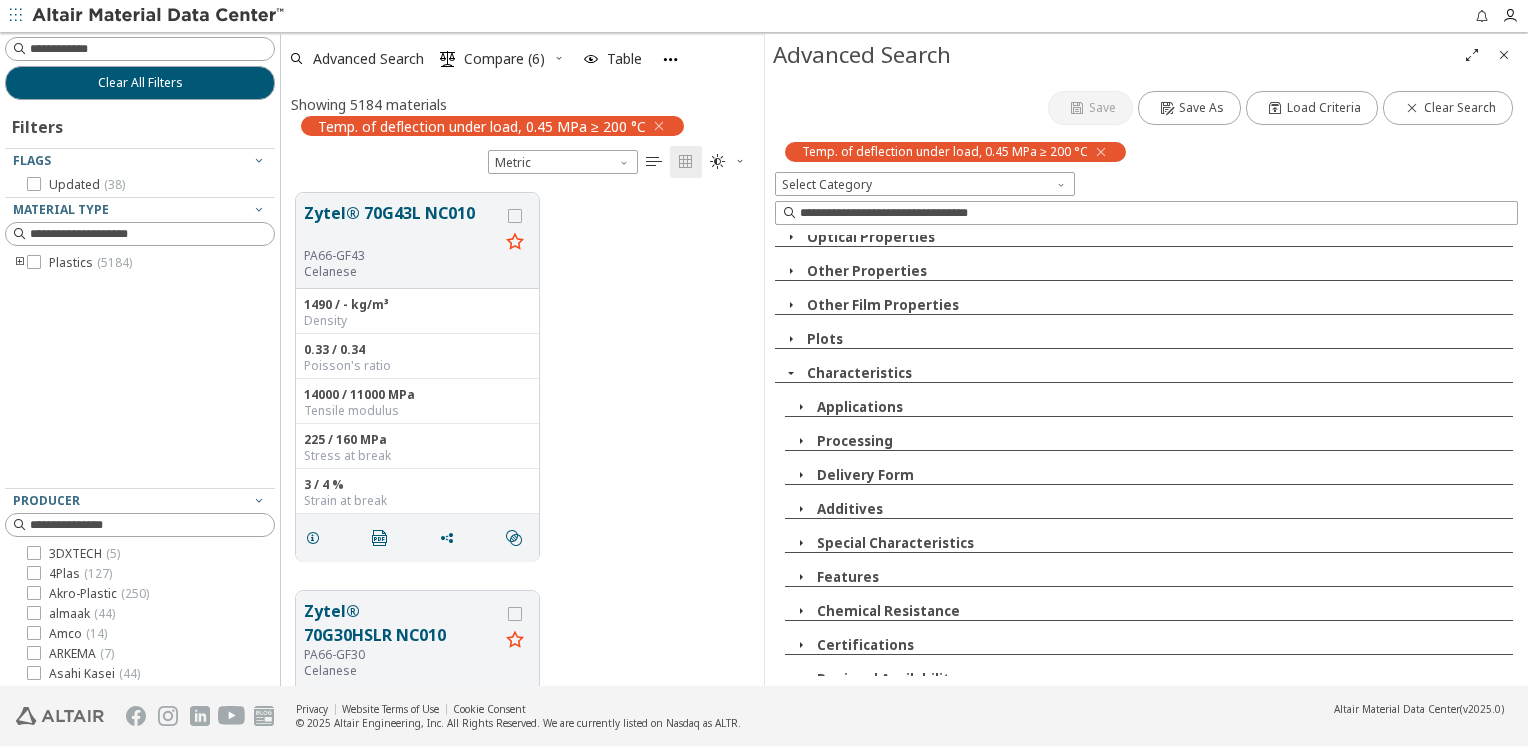 click on "Special Characteristics" at bounding box center (895, 543) 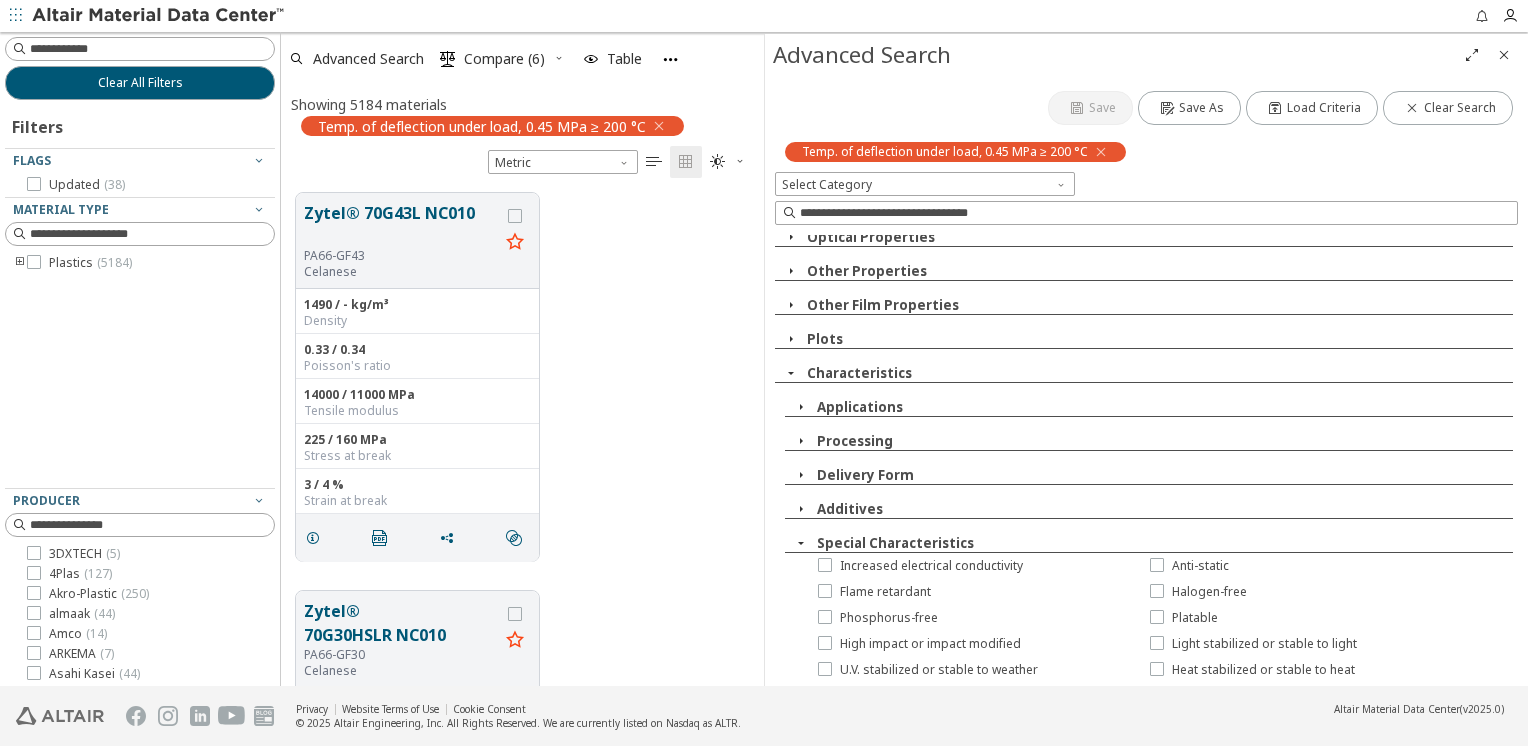 scroll, scrollTop: 1144, scrollLeft: 0, axis: vertical 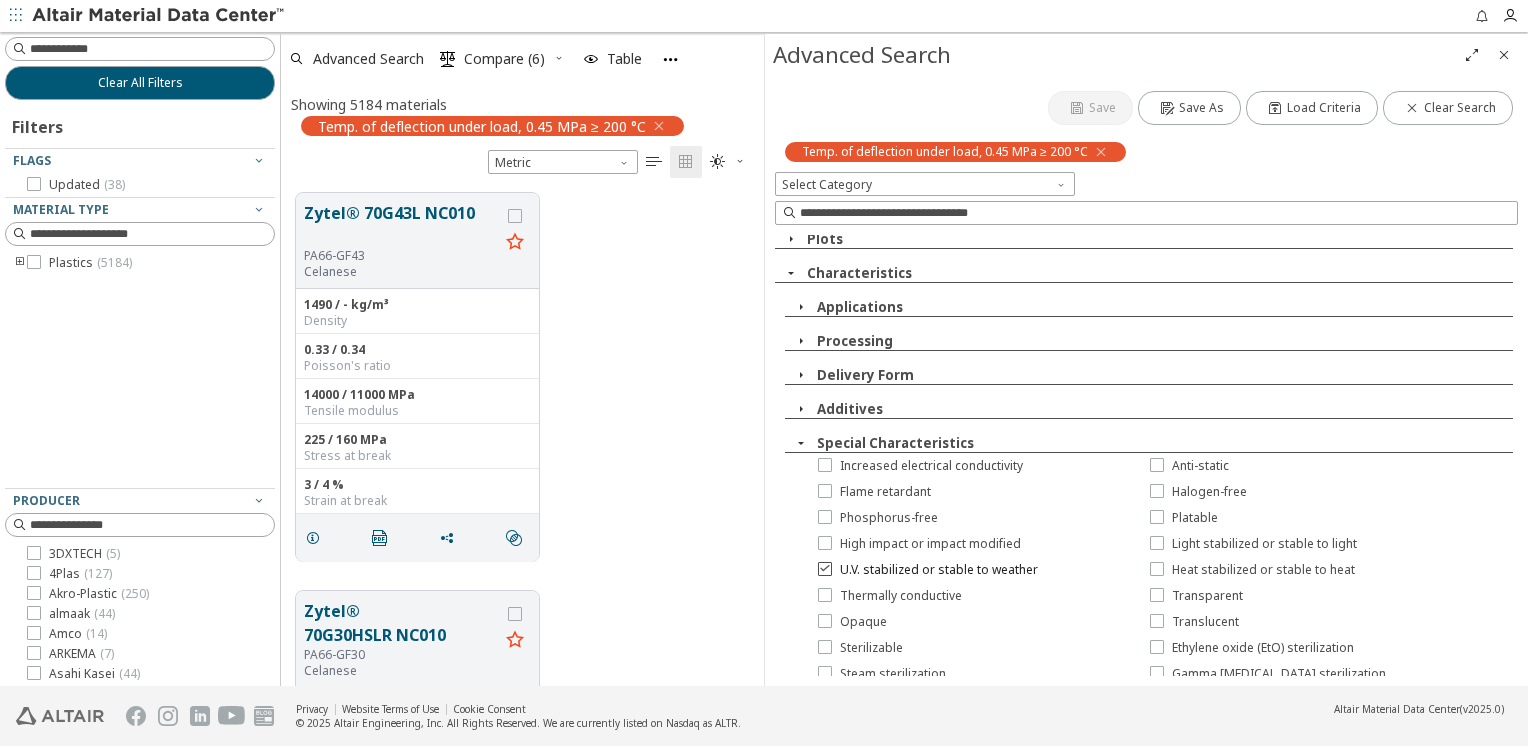 click on "U.V. stabilized or stable to weather" at bounding box center [939, 570] 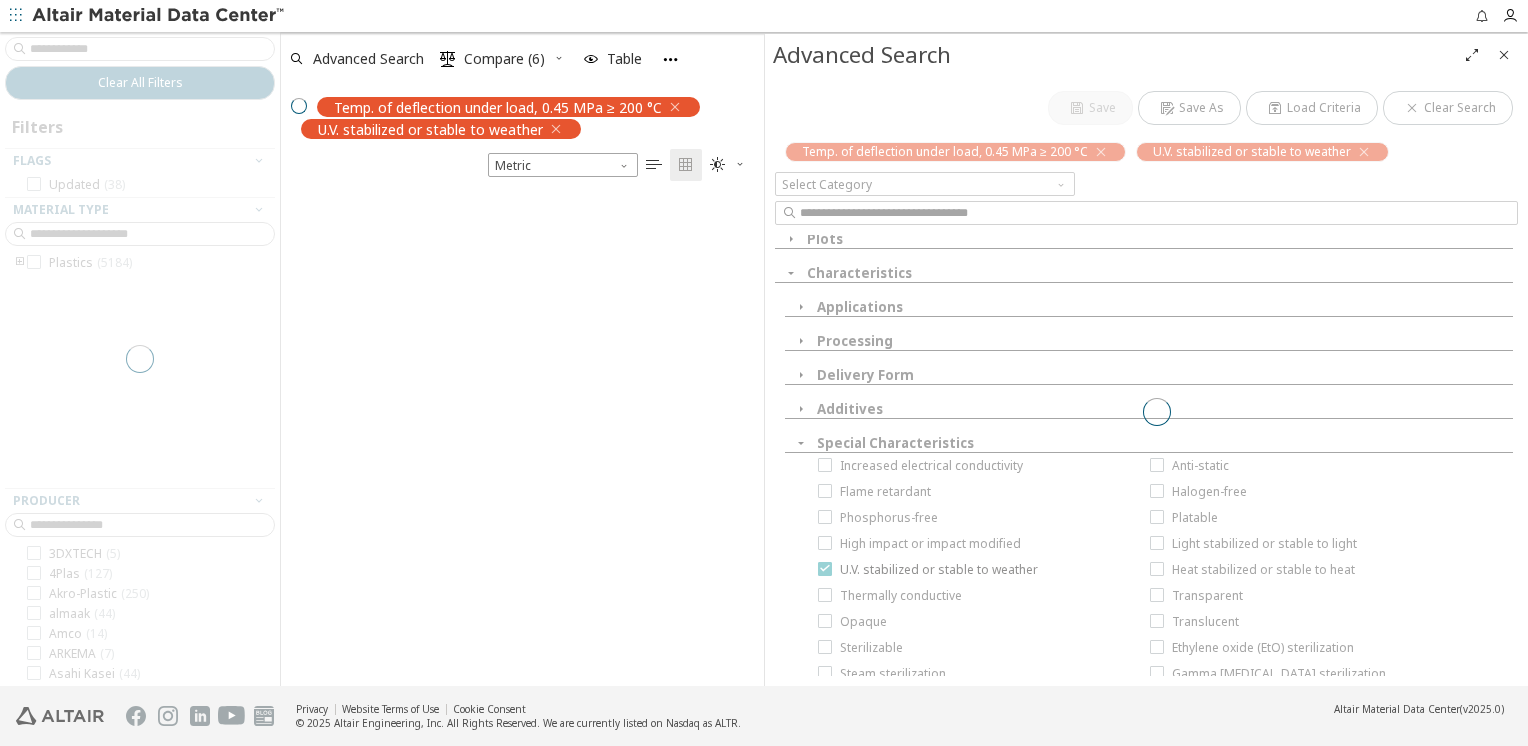 scroll, scrollTop: 491, scrollLeft: 468, axis: both 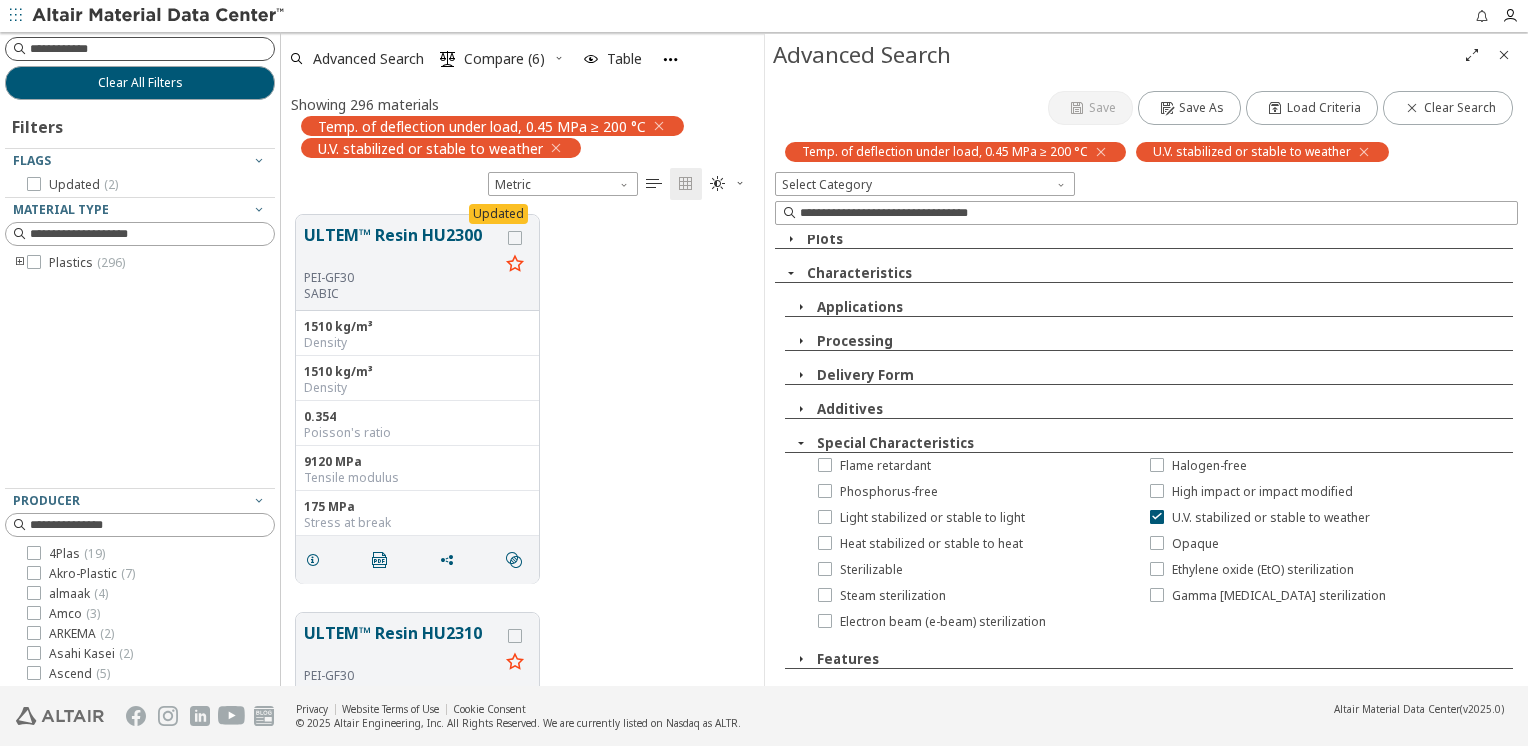 click at bounding box center (152, 49) 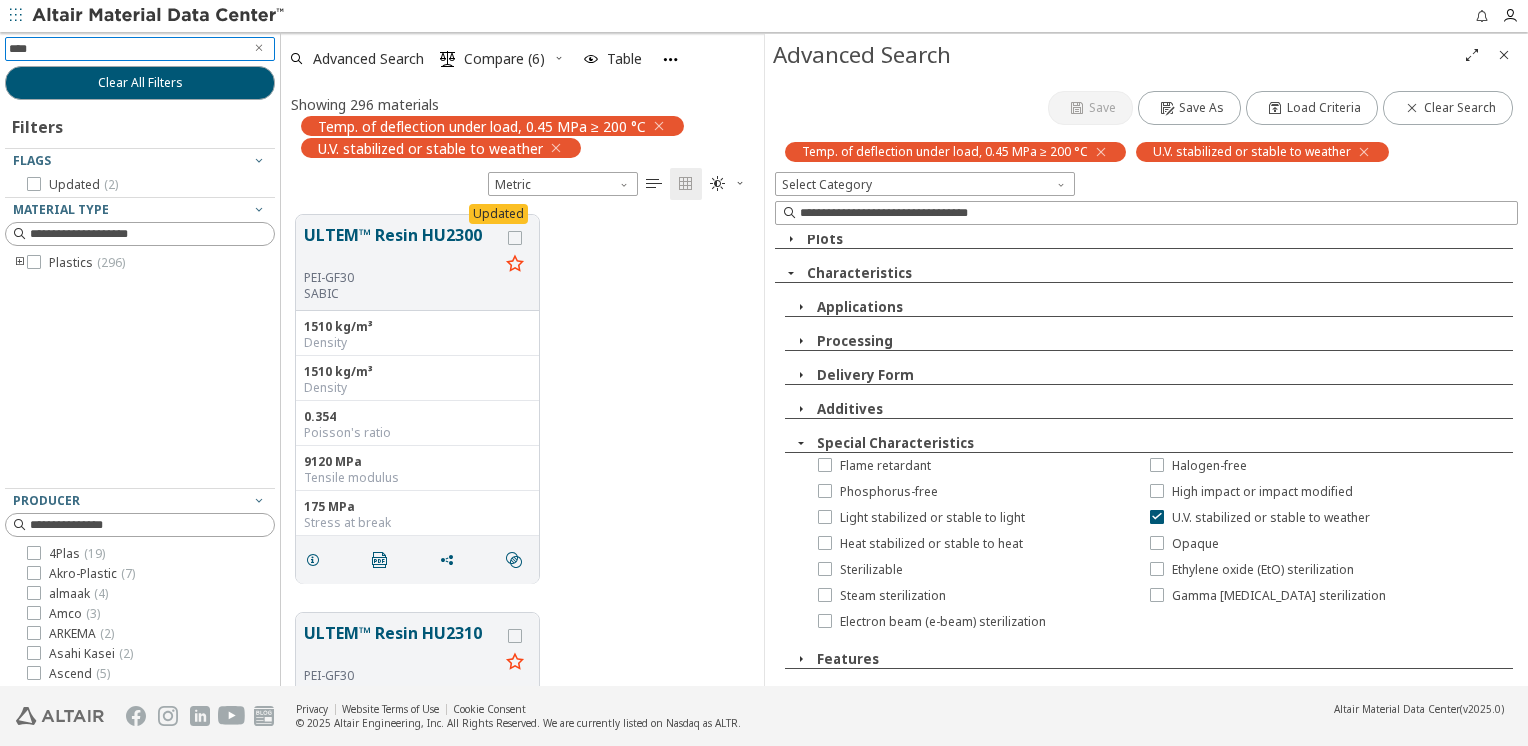 type on "*****" 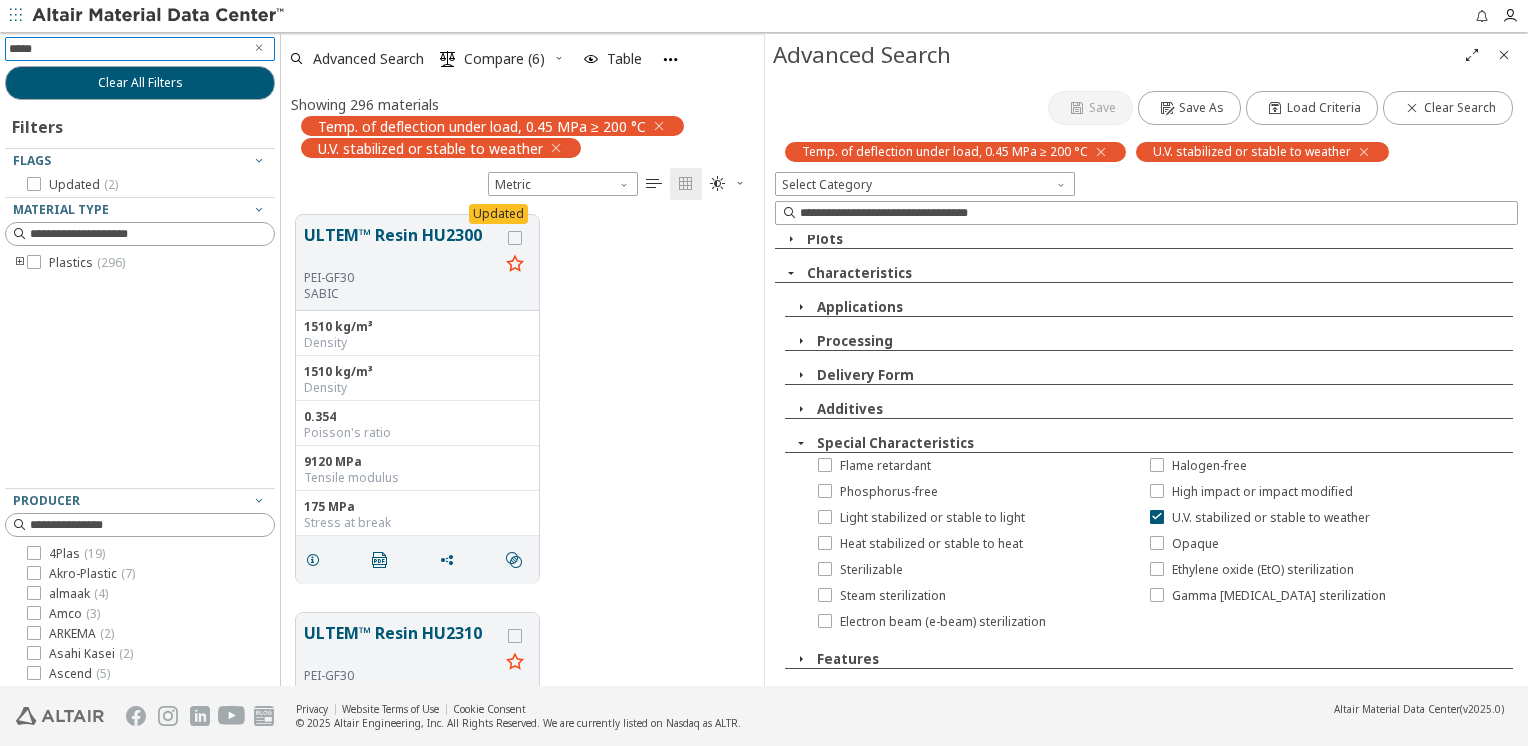 type 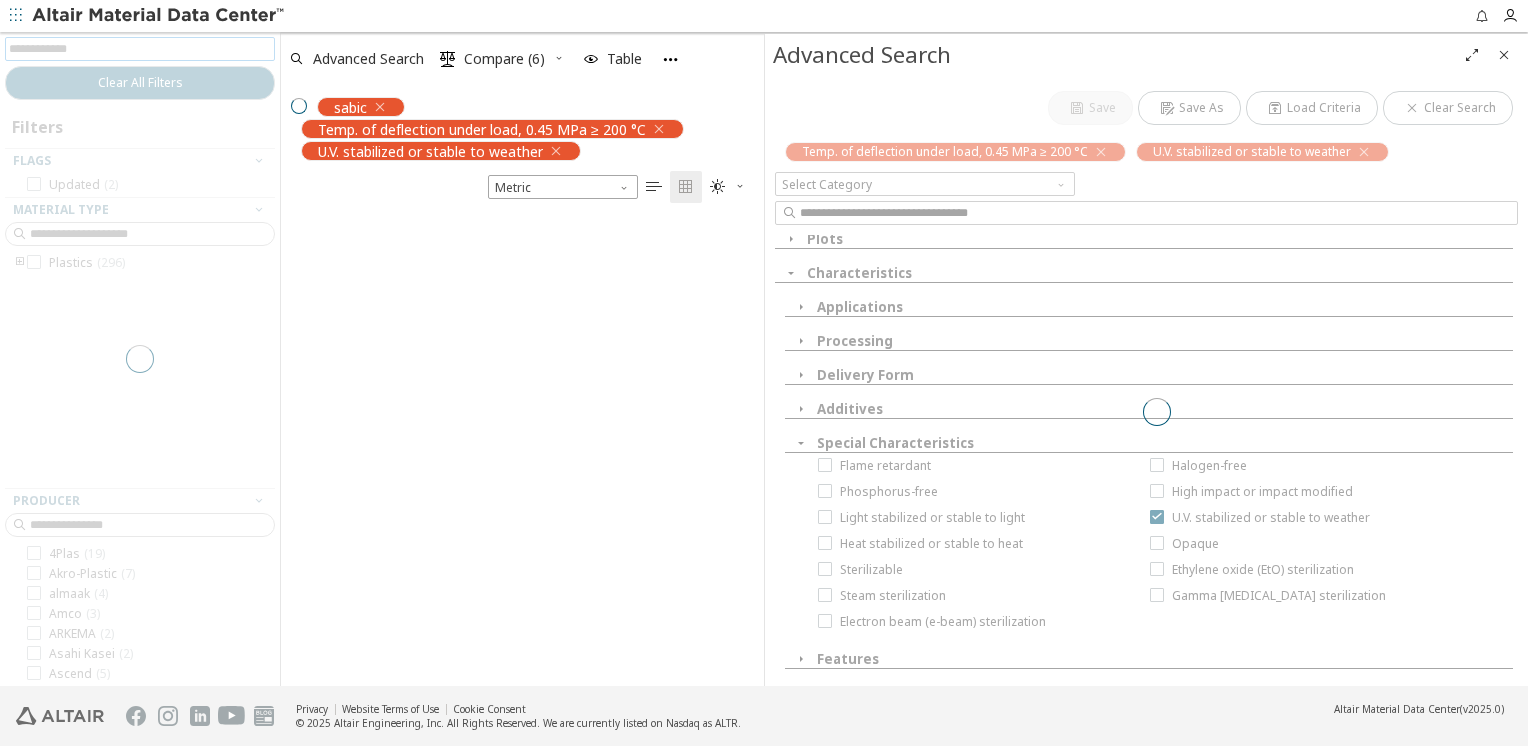 scroll, scrollTop: 469, scrollLeft: 468, axis: both 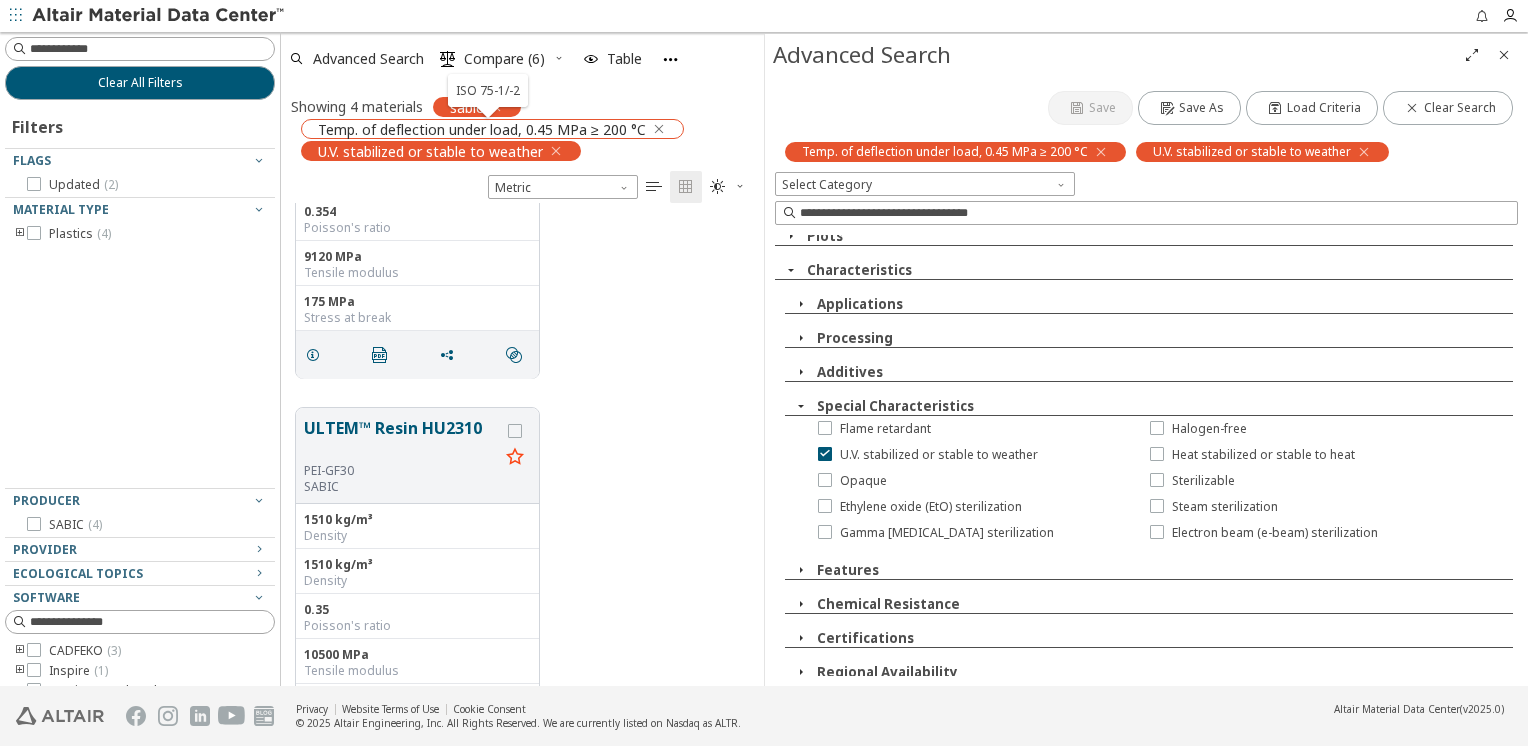 click on "Temp. of deflection under load, 0.45 MPa ≥ 200 °C" at bounding box center (492, 129) 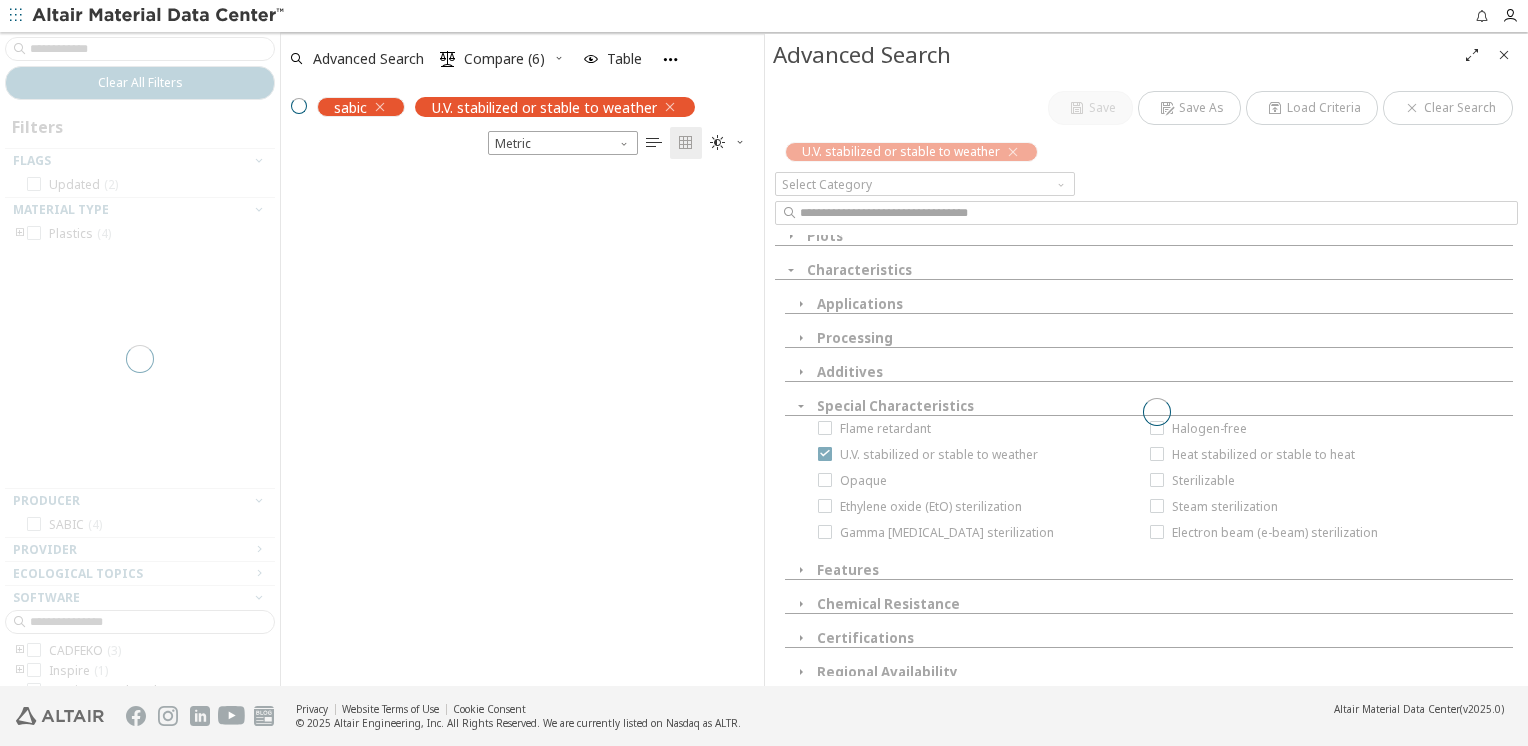 scroll, scrollTop: 0, scrollLeft: 0, axis: both 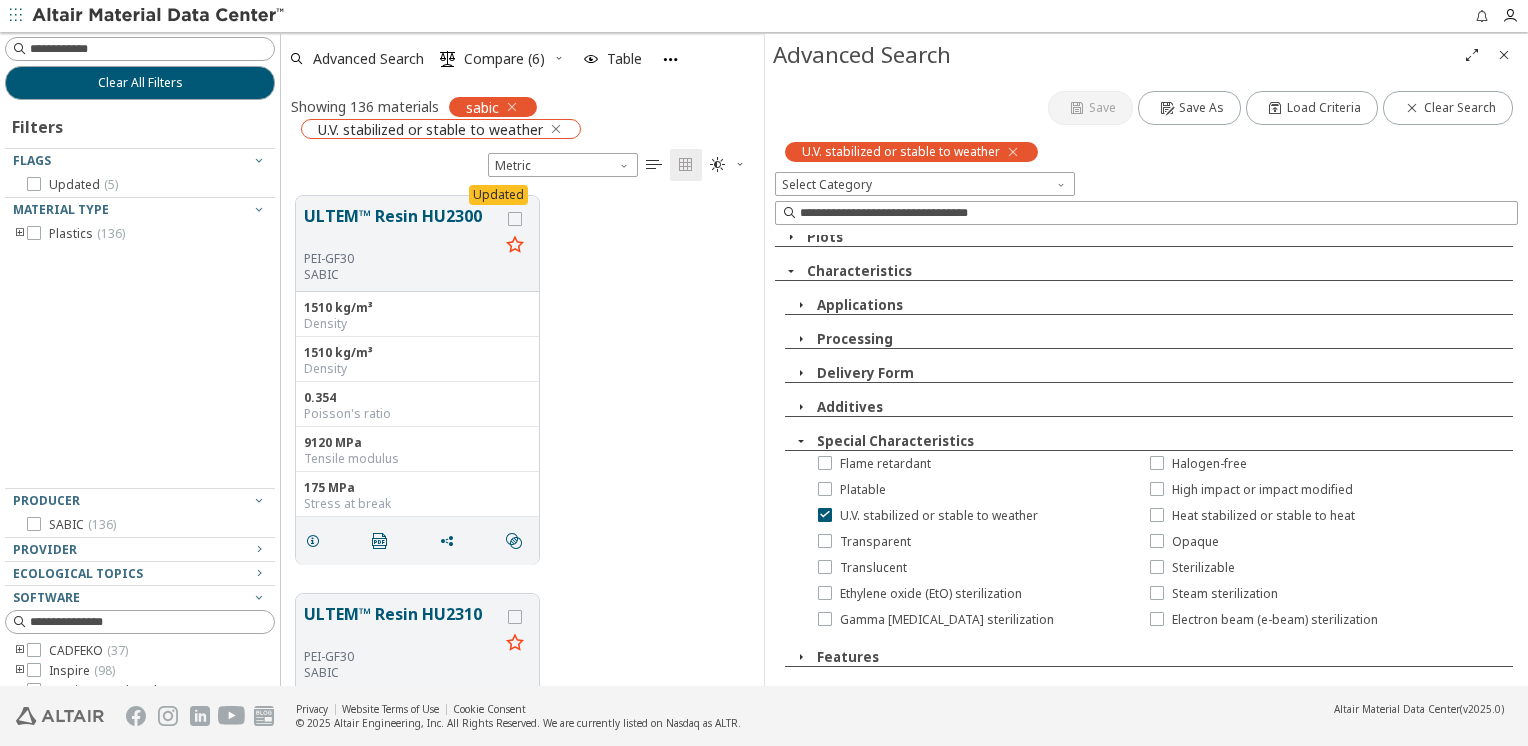click on "U.V. stabilized or stable to weather" at bounding box center (441, 129) 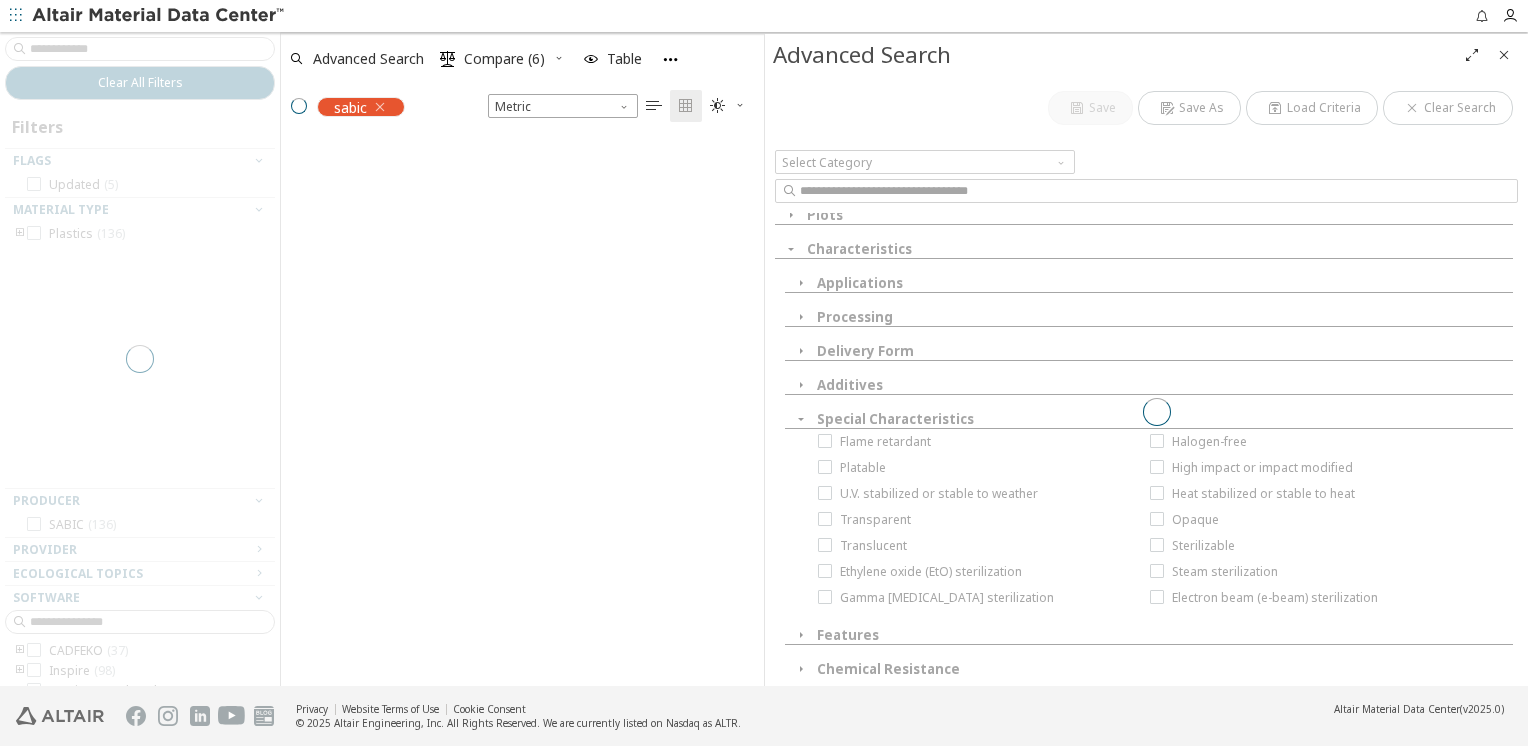 scroll, scrollTop: 16, scrollLeft: 16, axis: both 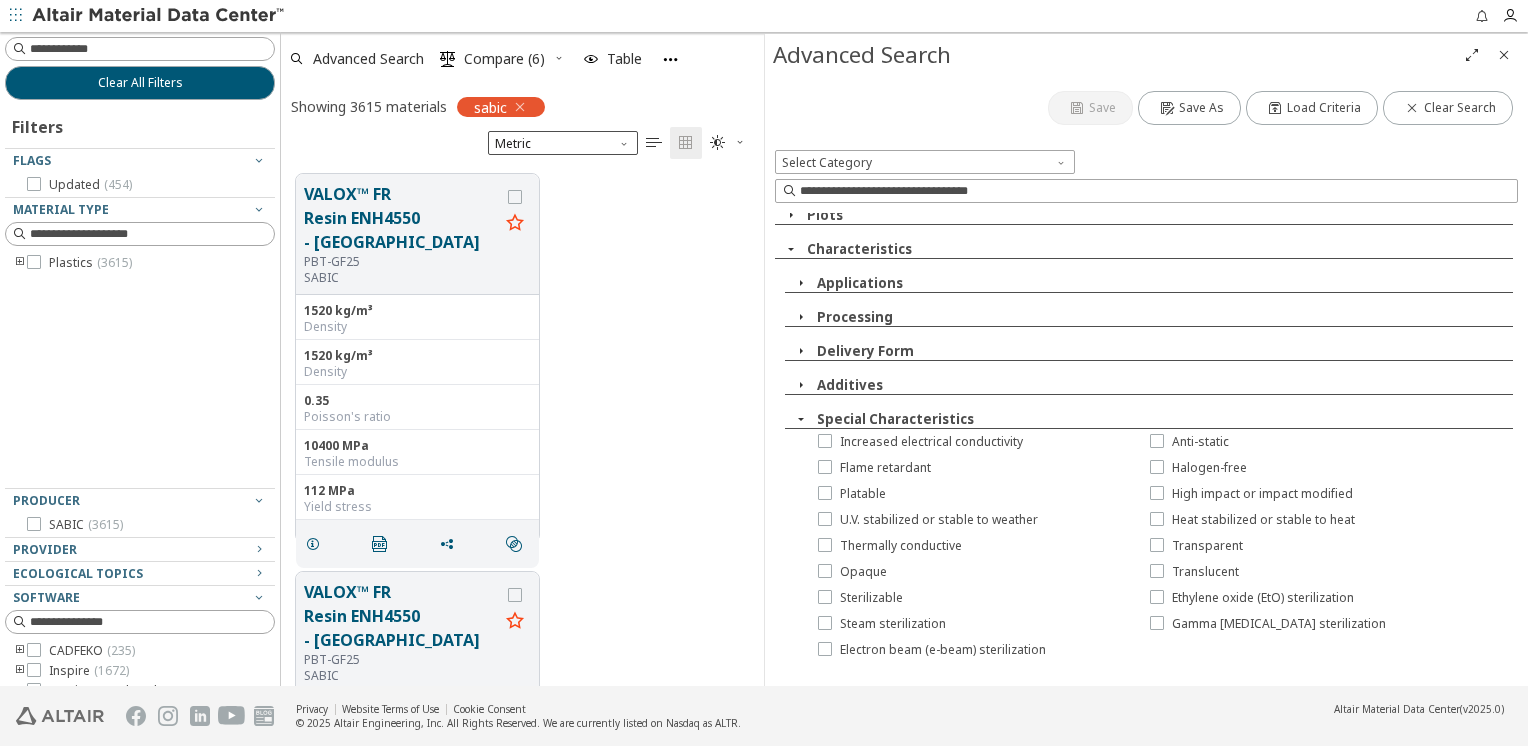 click at bounding box center [520, 107] 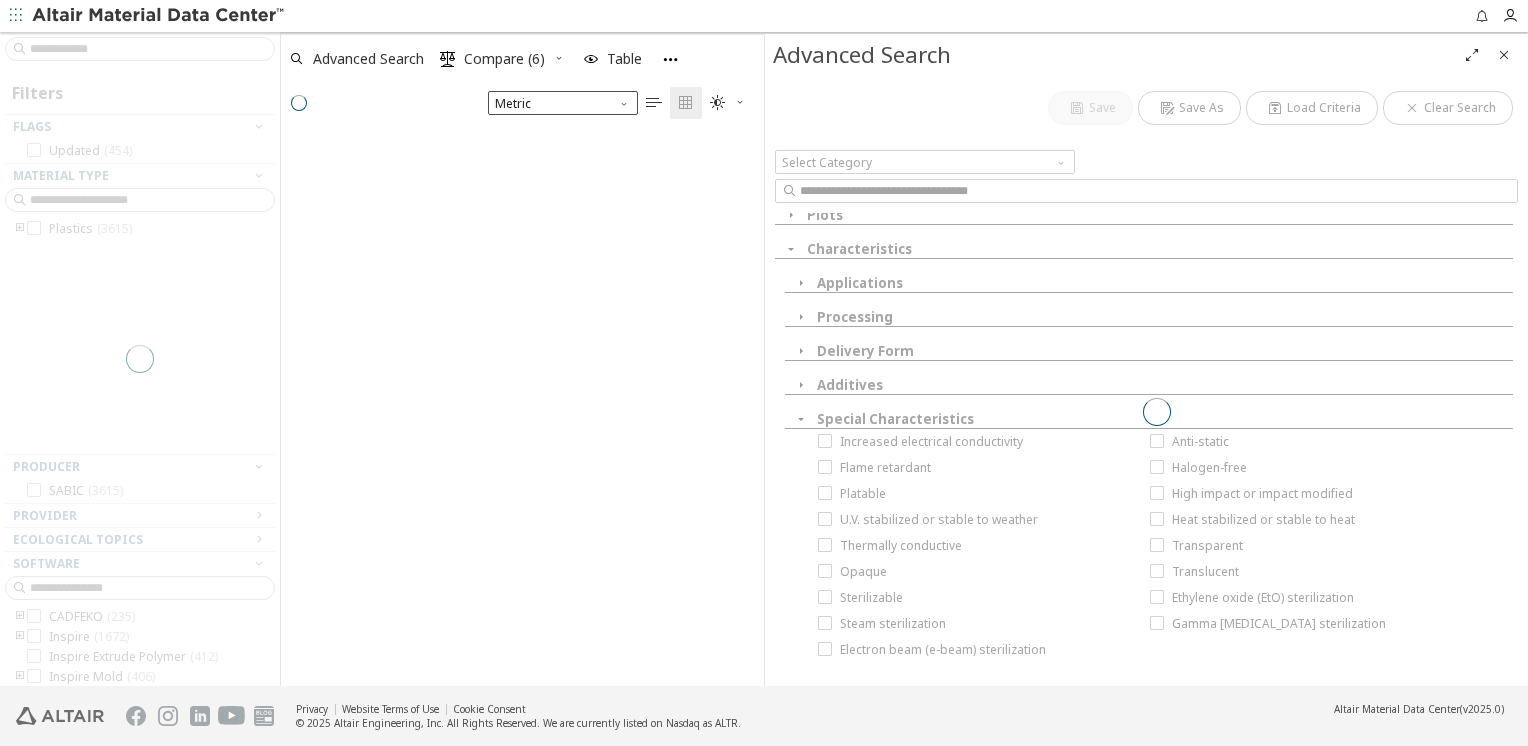 scroll, scrollTop: 16, scrollLeft: 16, axis: both 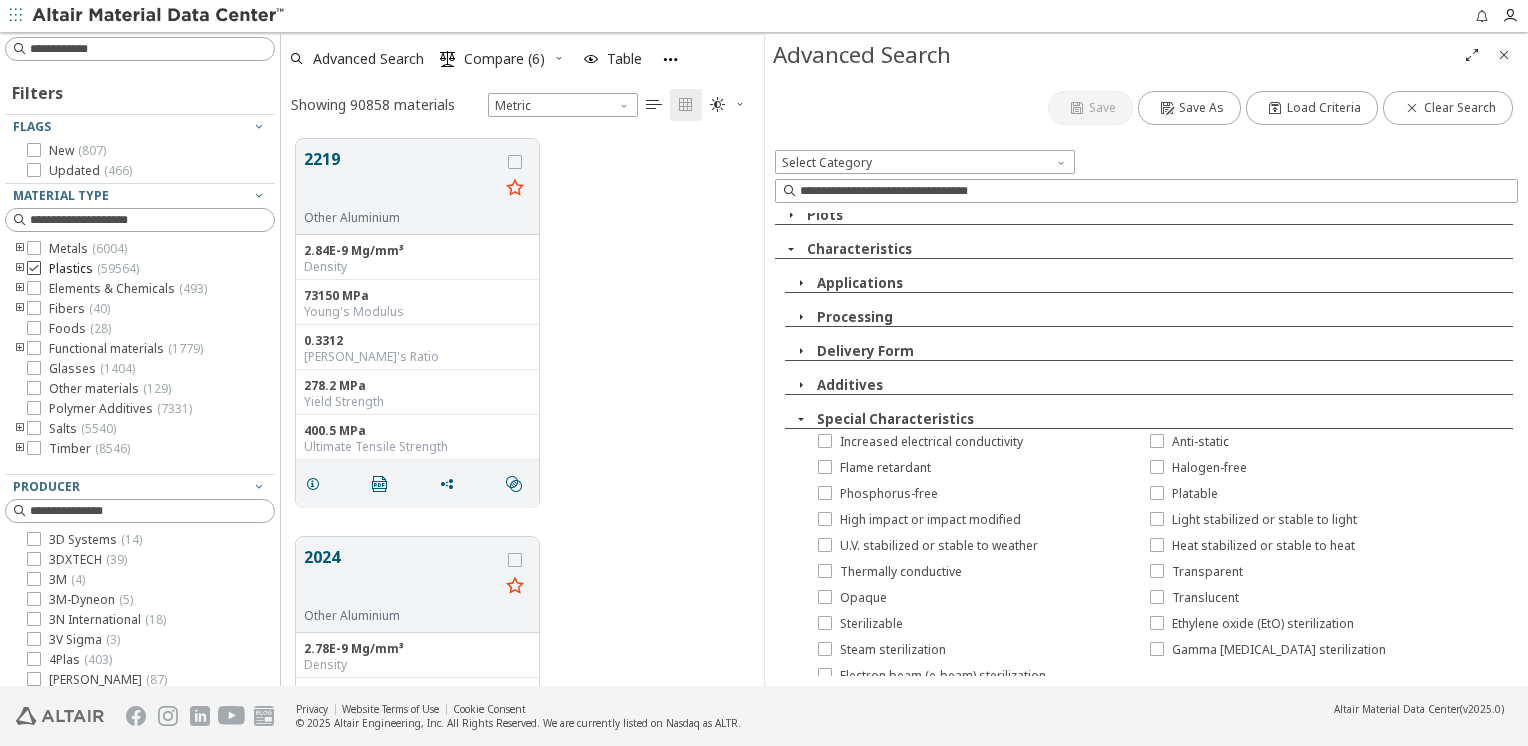 click at bounding box center (34, 268) 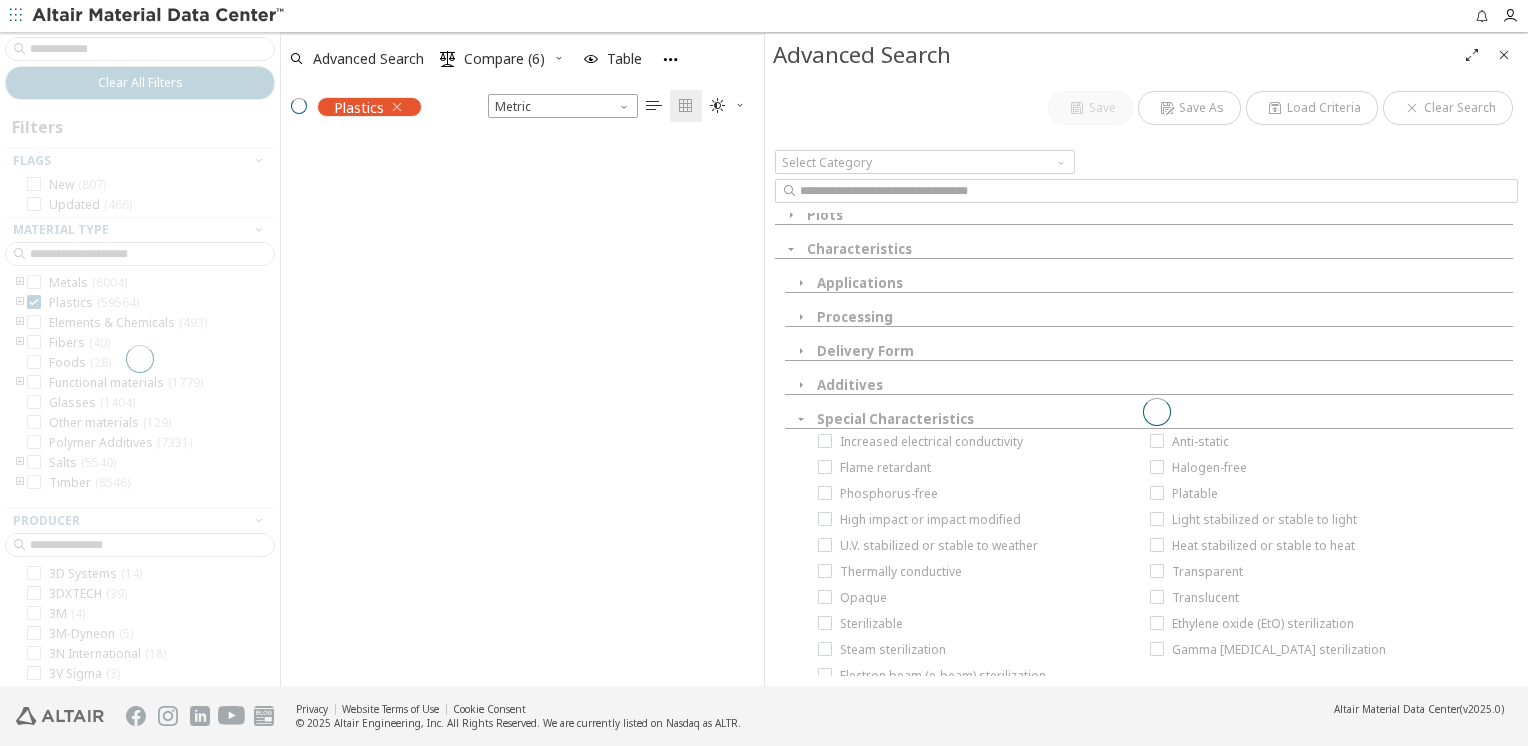 scroll, scrollTop: 545, scrollLeft: 468, axis: both 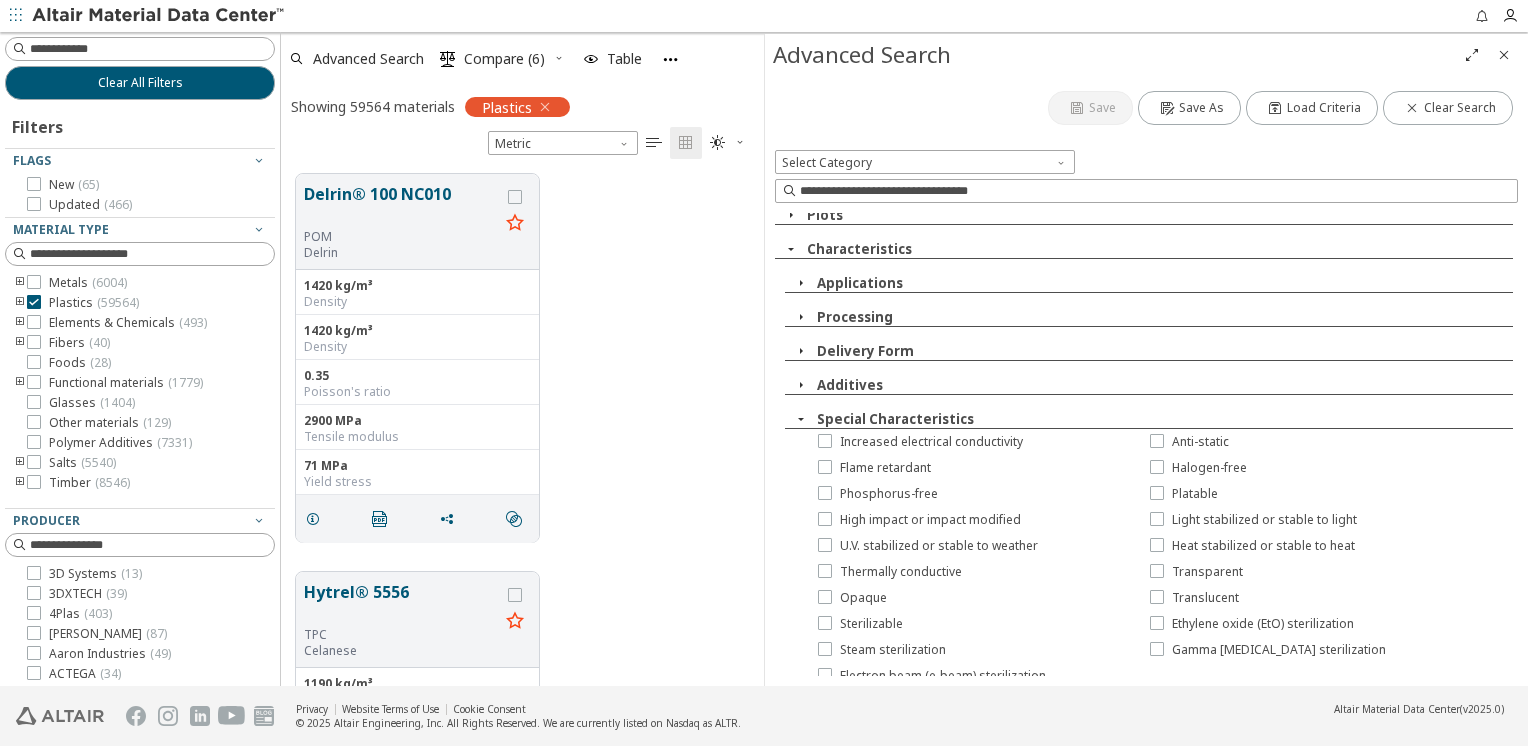 click at bounding box center (1504, 55) 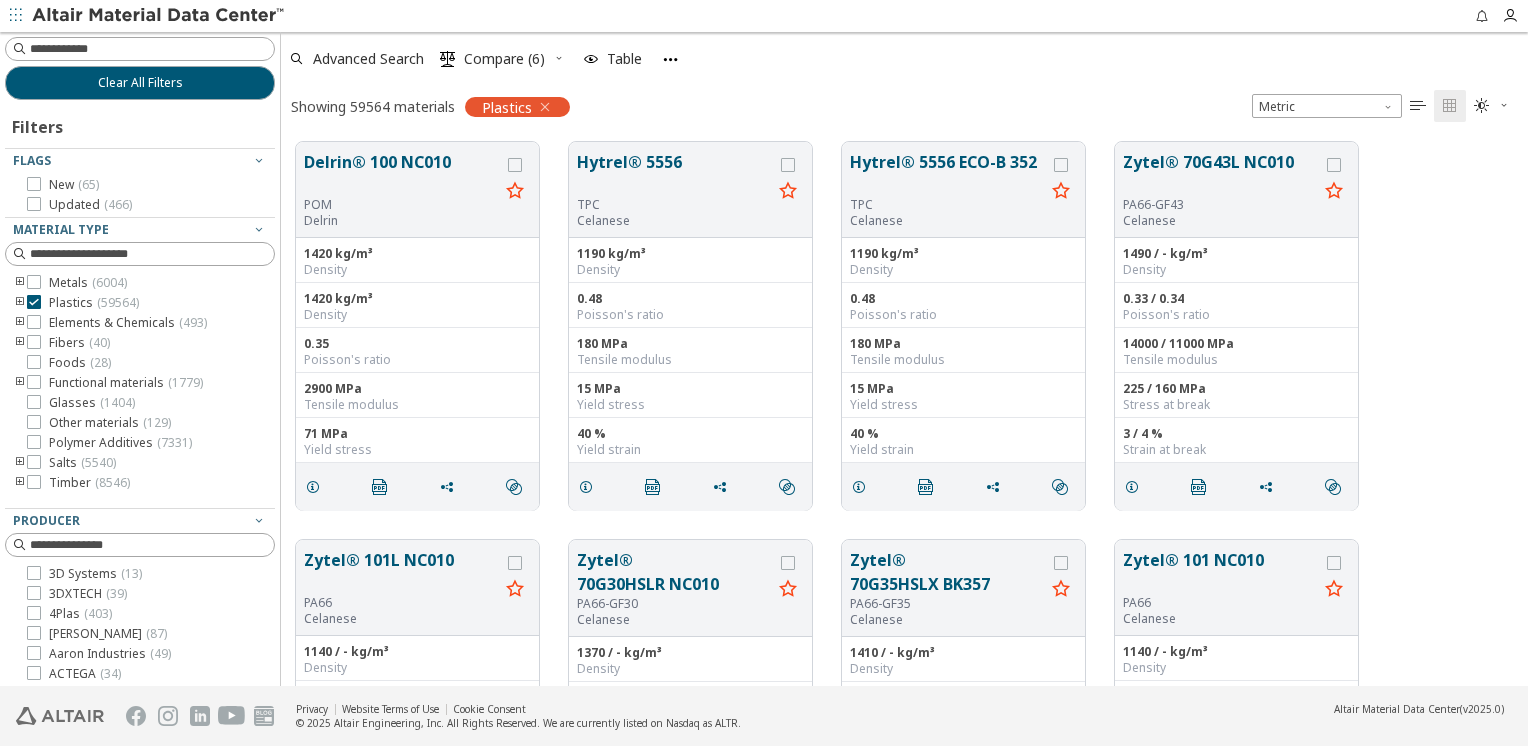 scroll, scrollTop: 16, scrollLeft: 16, axis: both 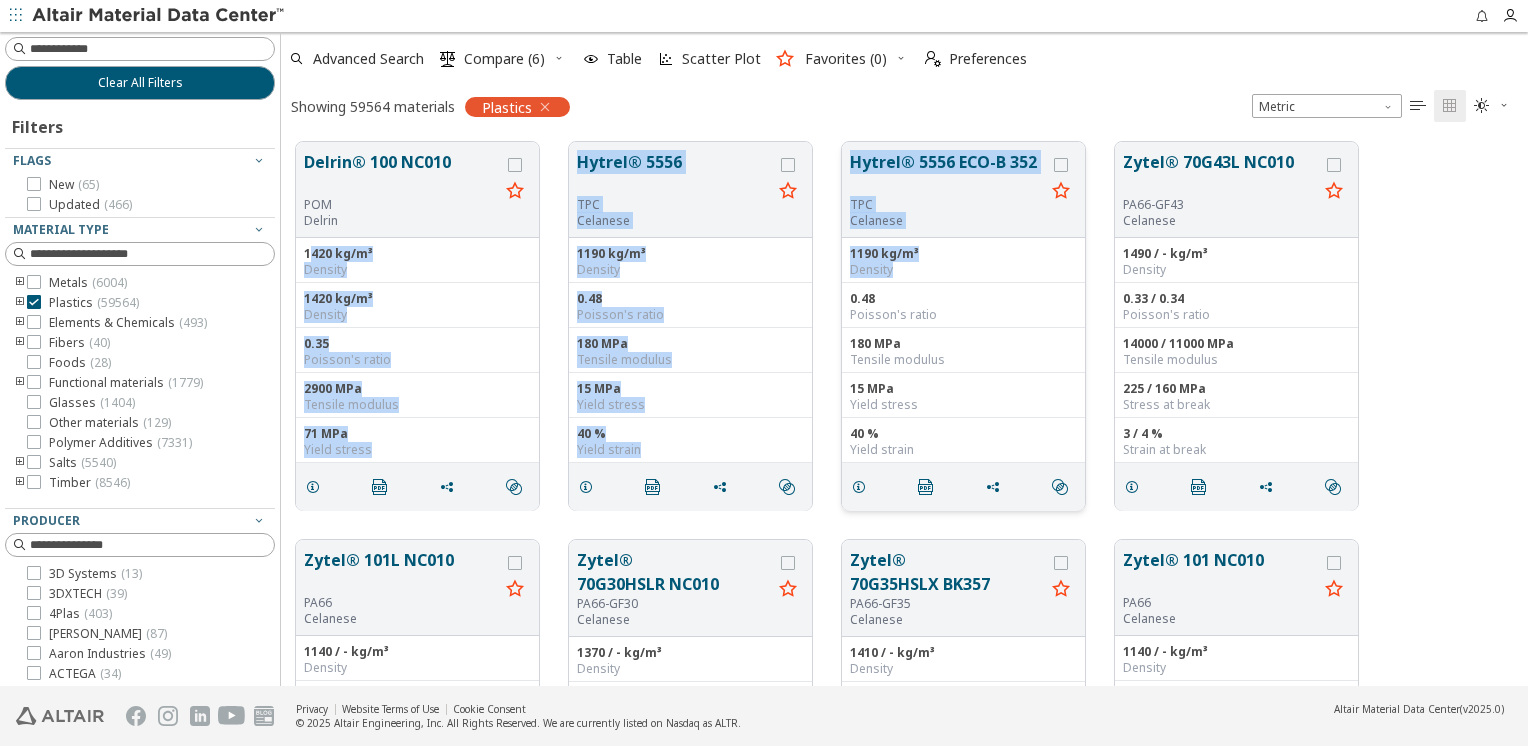 drag, startPoint x: 312, startPoint y: 254, endPoint x: 983, endPoint y: 265, distance: 671.09015 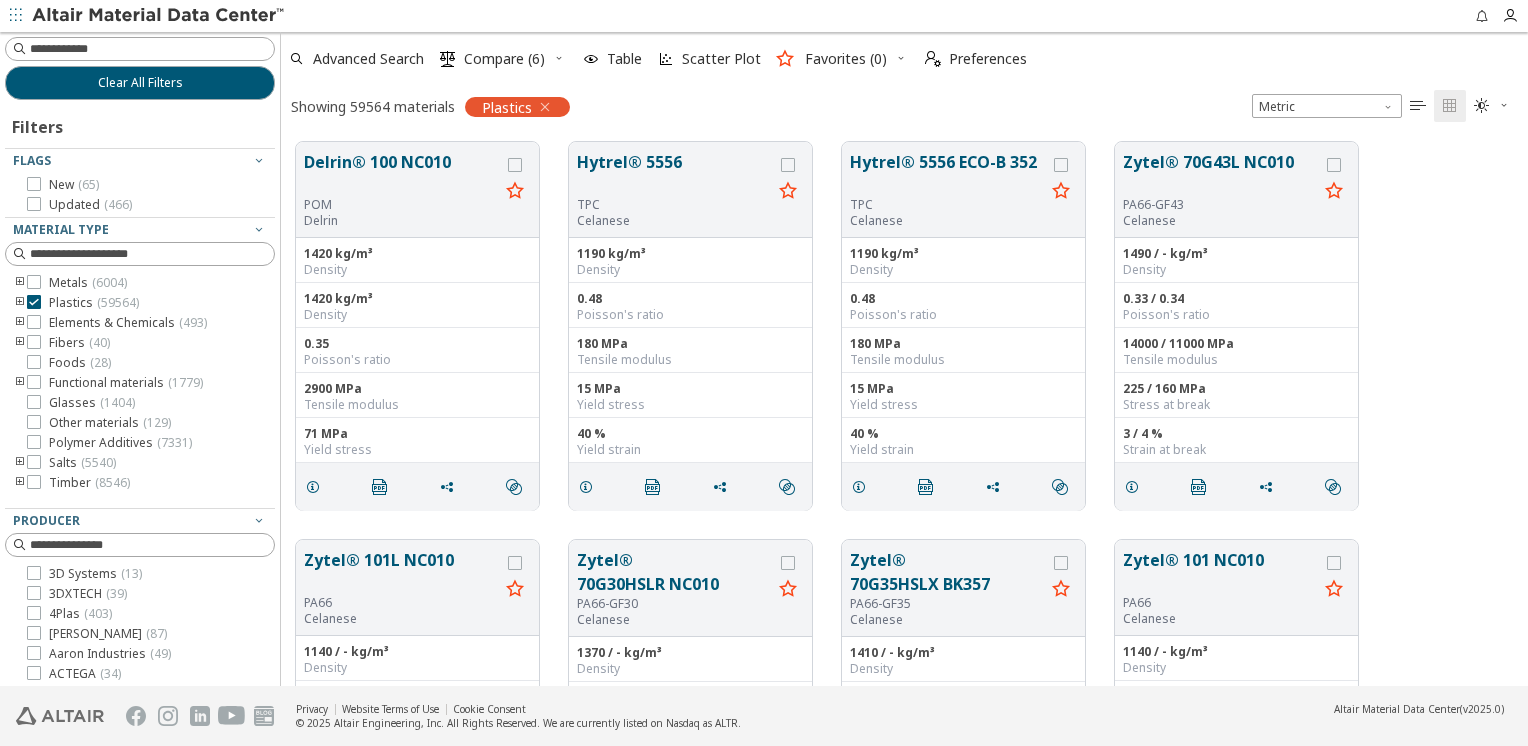 click on "Delrin® 100 NC010 POM Delrin 1420 kg/m³ Density 1420 kg/m³ Density 0.35 Poisson's ratio 2900 MPa Tensile modulus 71 MPa Yield stress   Hytrel® 5556 TPC Celanese 1190 kg/m³ Density 0.48 Poisson's ratio 180 MPa Tensile modulus 15 MPa Yield stress 40 % Yield strain   Hytrel® 5556 ECO-B 352 TPC Celanese 1190 kg/m³ Density 0.48 Poisson's ratio 180 MPa Tensile modulus 15 MPa Yield stress 40 % Yield strain   Zytel® 70G43L NC010 PA66-GF43 Celanese 1490 / - kg/m³ Density 0.33 / 0.34 Poisson's ratio 14000 / 11000 MPa Tensile modulus 225 / 160 MPa Stress at break 3 / 4 % Strain at break  " at bounding box center (904, 326) 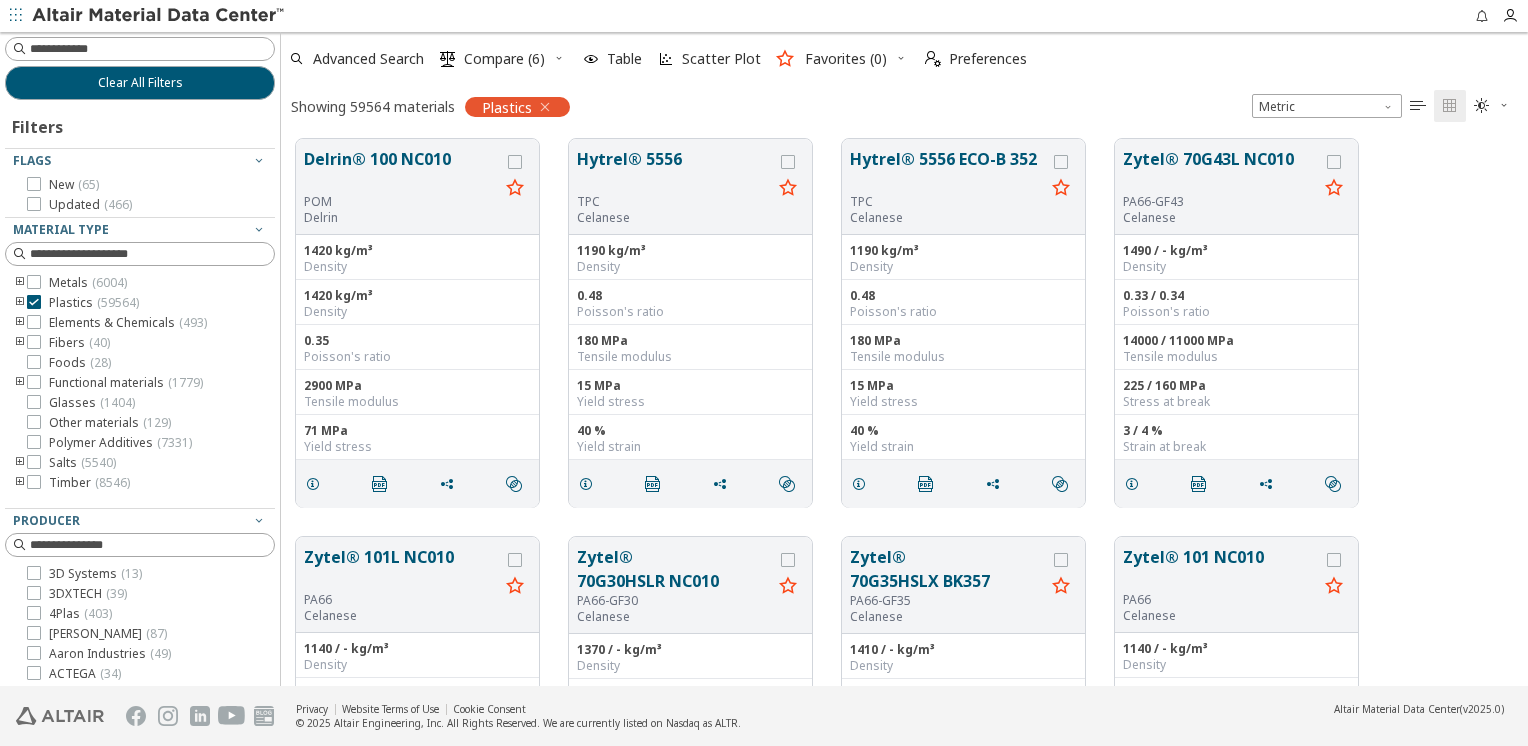 scroll, scrollTop: 0, scrollLeft: 0, axis: both 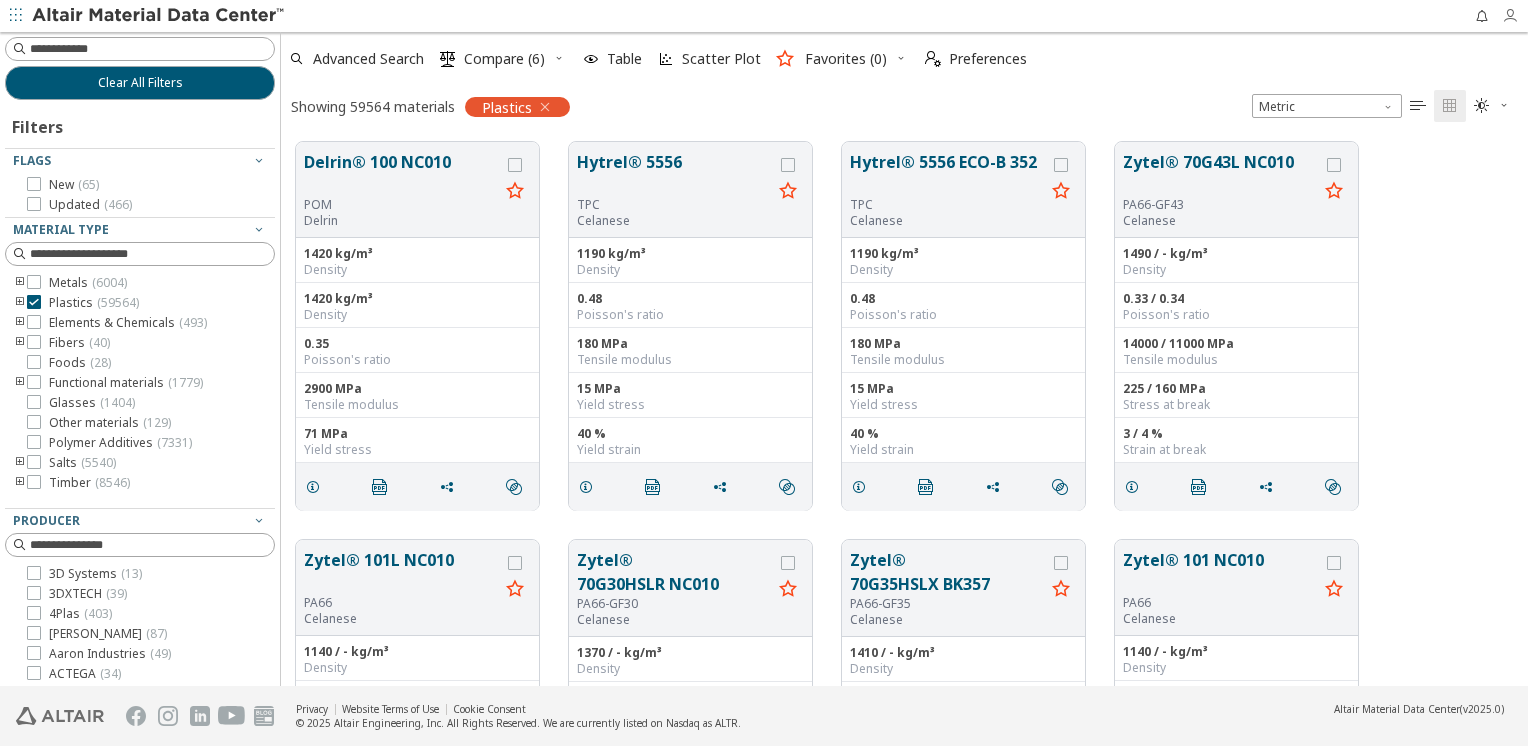 click at bounding box center [1510, 16] 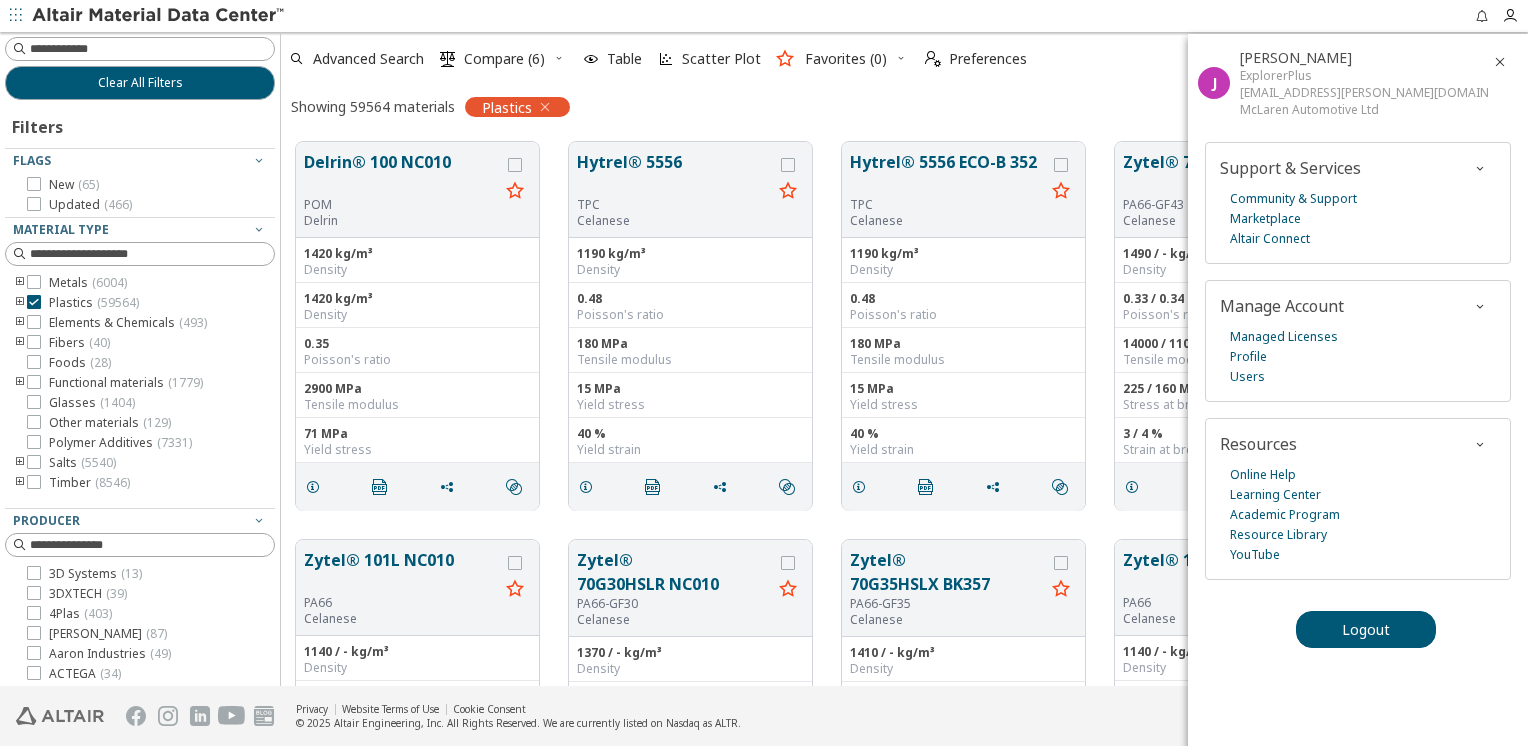 click at bounding box center (1500, 62) 